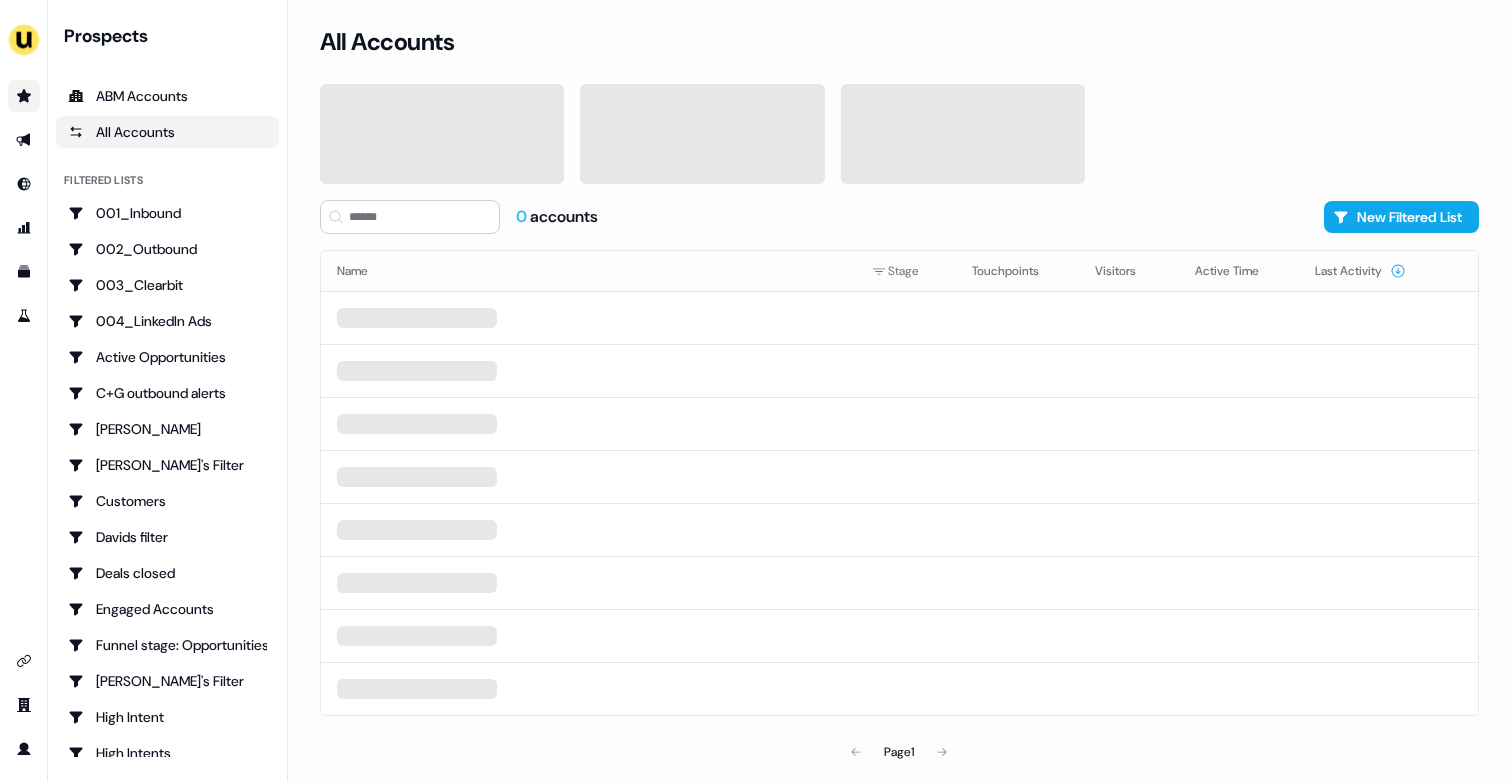 scroll, scrollTop: 0, scrollLeft: 0, axis: both 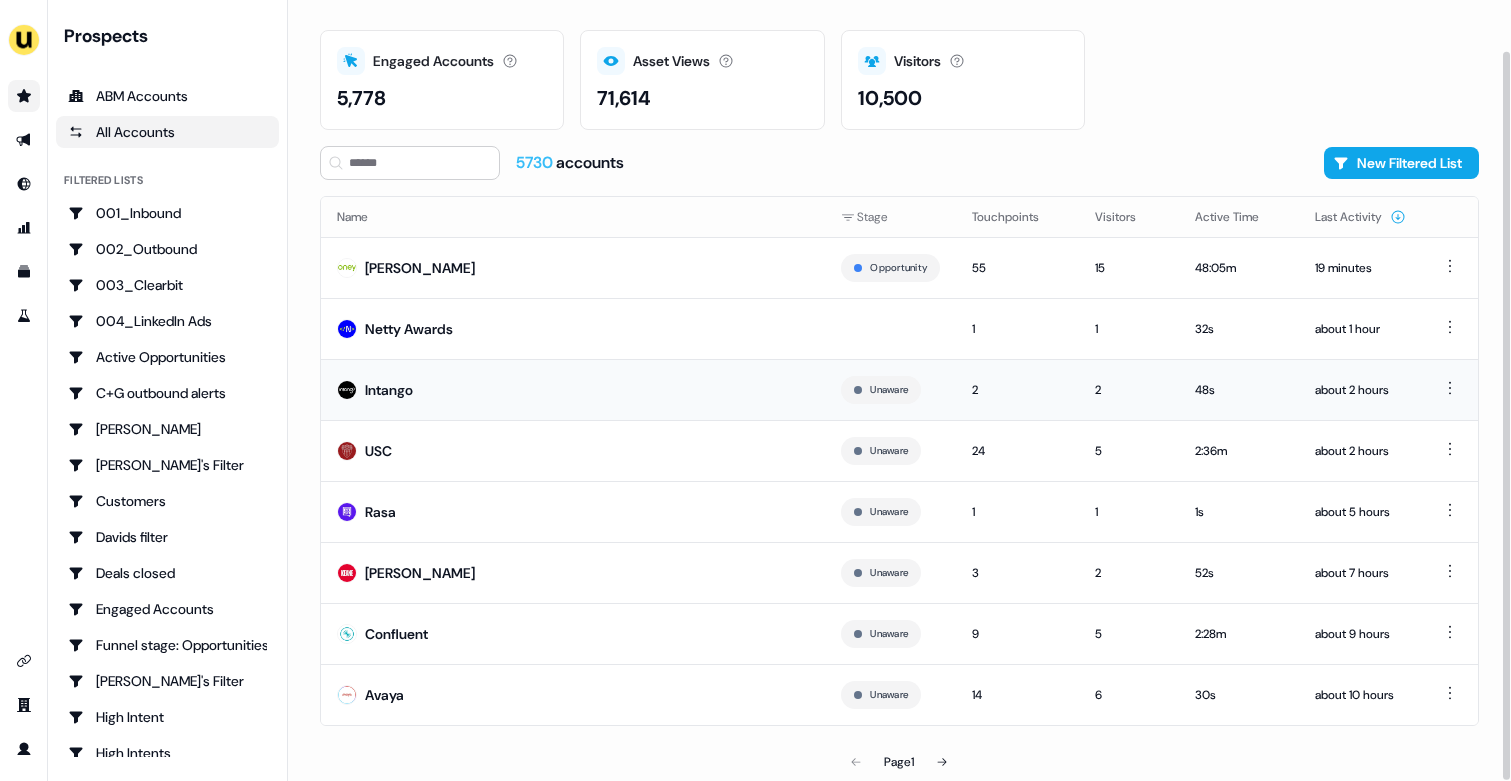 click on "Intango" at bounding box center (573, 389) 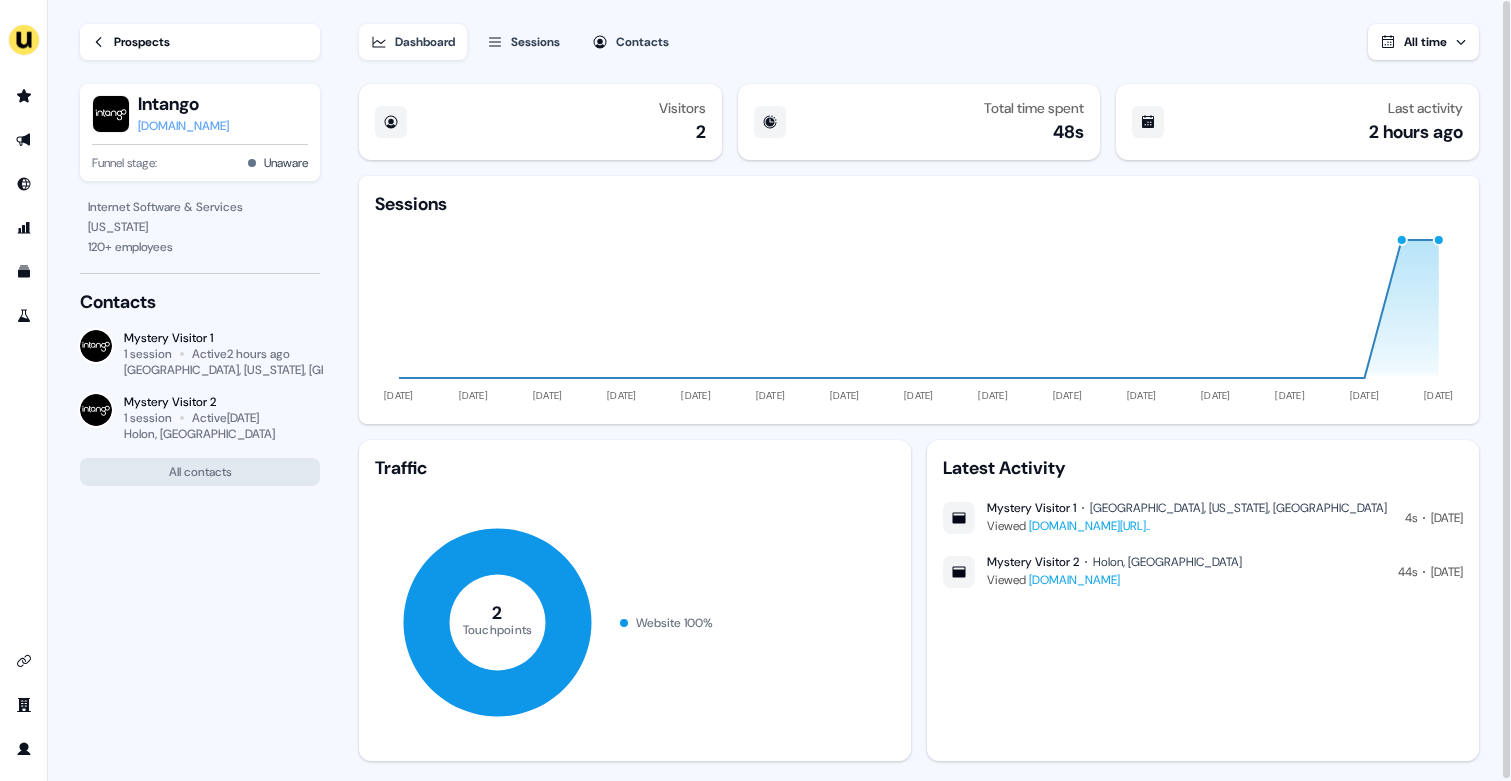 click on "[DOMAIN_NAME]" at bounding box center [183, 126] 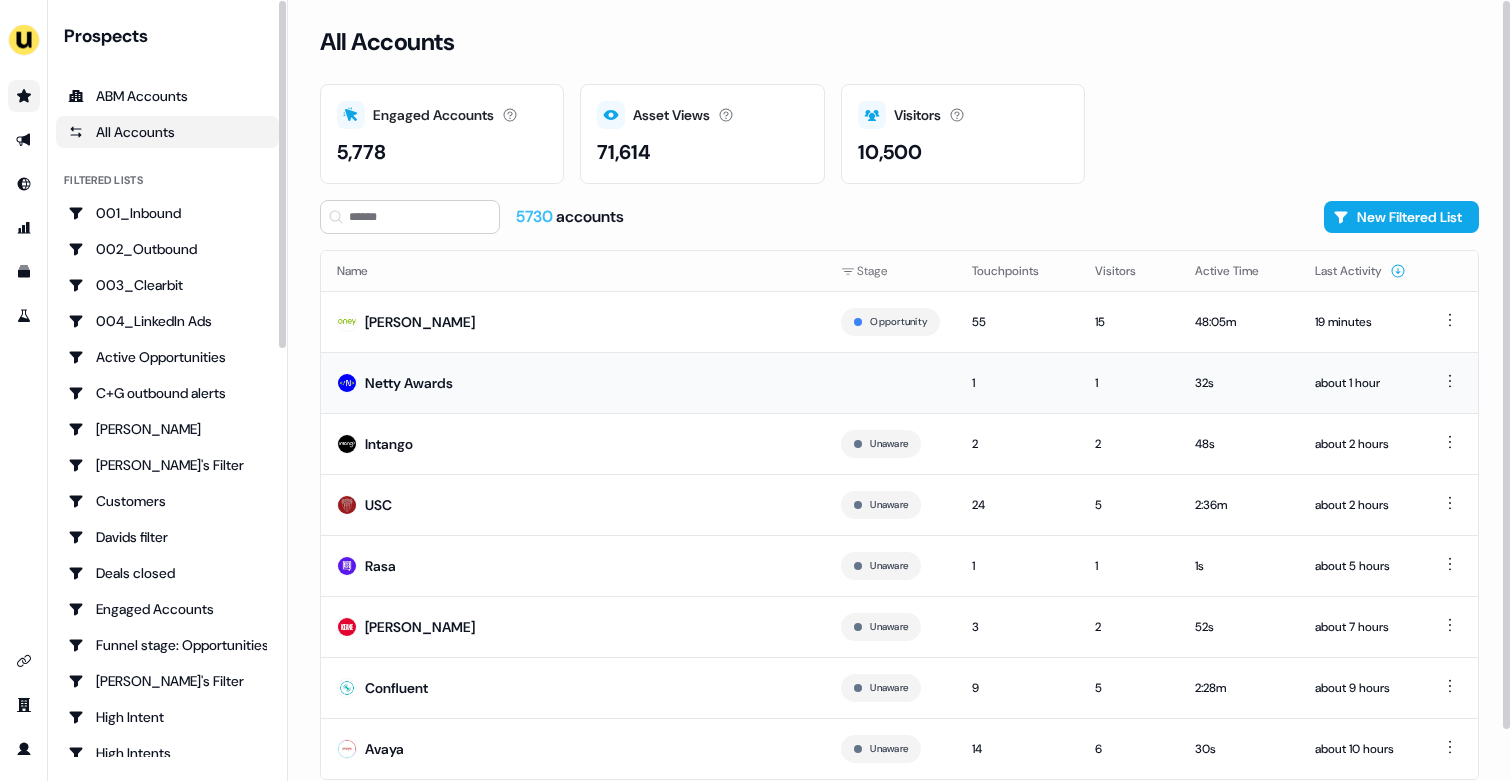 scroll, scrollTop: 54, scrollLeft: 0, axis: vertical 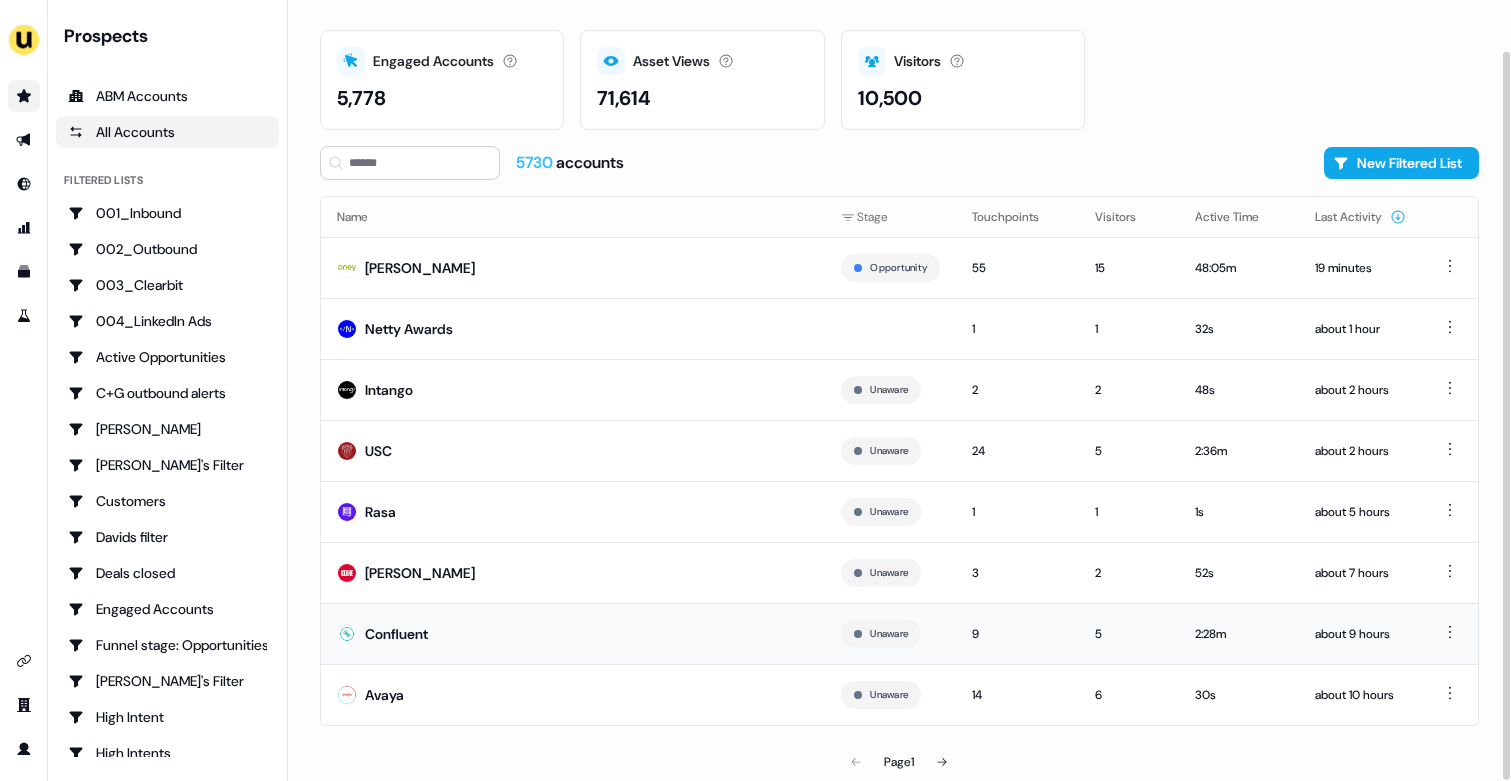 click on "Confluent" at bounding box center [573, 633] 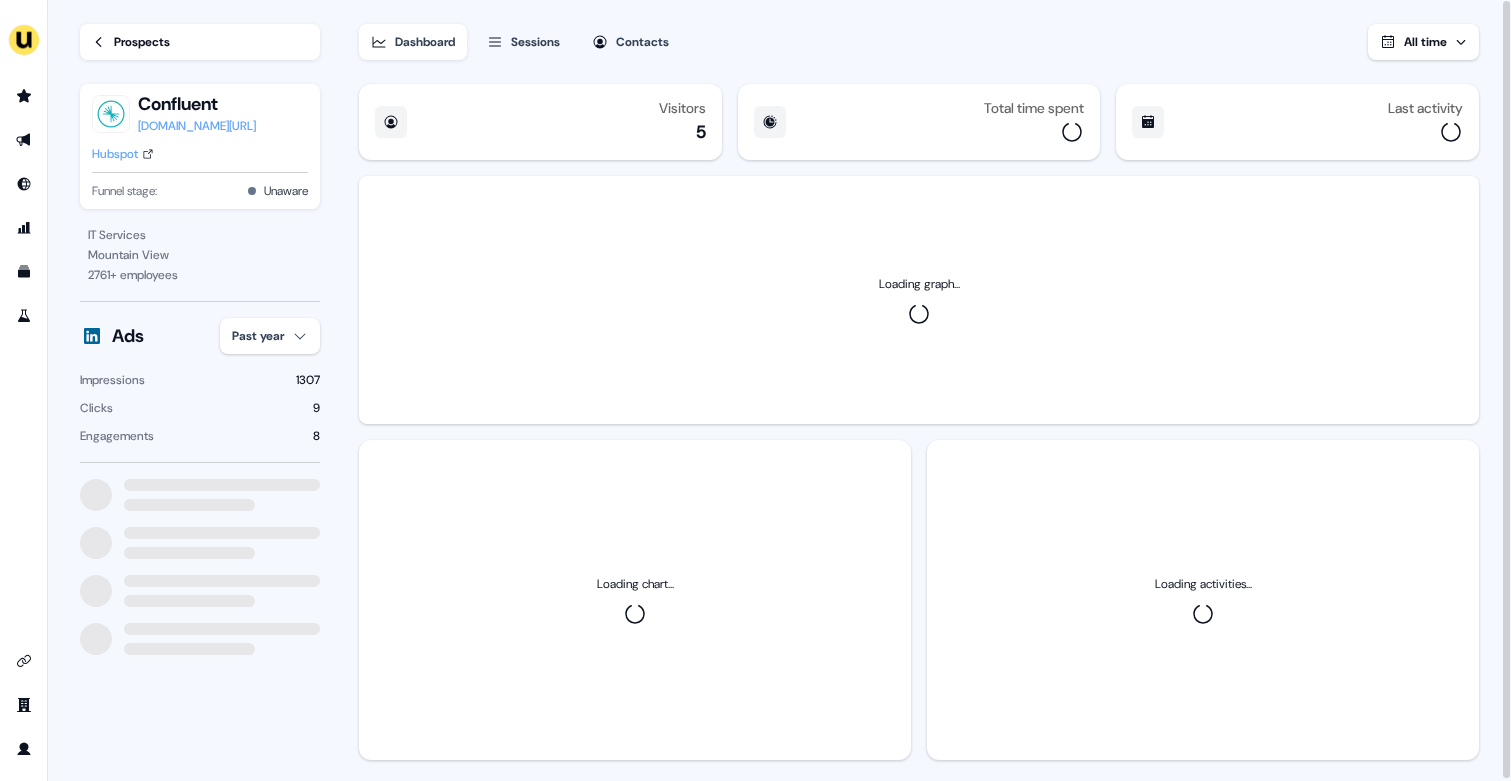 click on "For the best experience switch devices to a bigger screen. Go to [DOMAIN_NAME] Loading... Prospects Confluent [DOMAIN_NAME][URL] Hubspot Funnel stage: Unaware IT Services Mountain View 2761 + employees Ads Past year Impressions 1307 Clicks 9 Engagements 8 Dashboard Sessions Contacts All time Visitors 5 Total time spent Last activity Loading graph... Loading chart... Loading activities... 08" at bounding box center [755, 390] 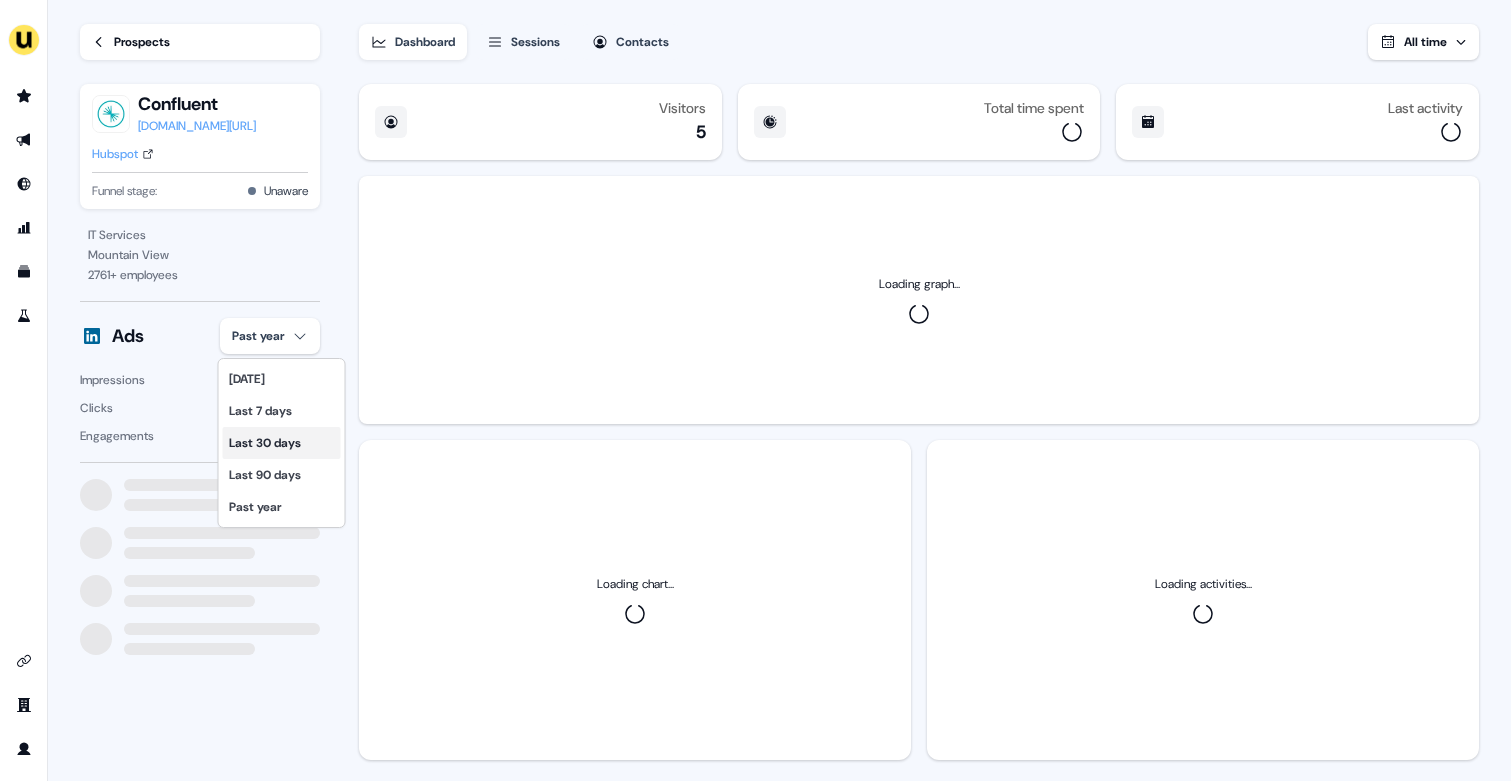 click on "Last 30 days" at bounding box center [282, 443] 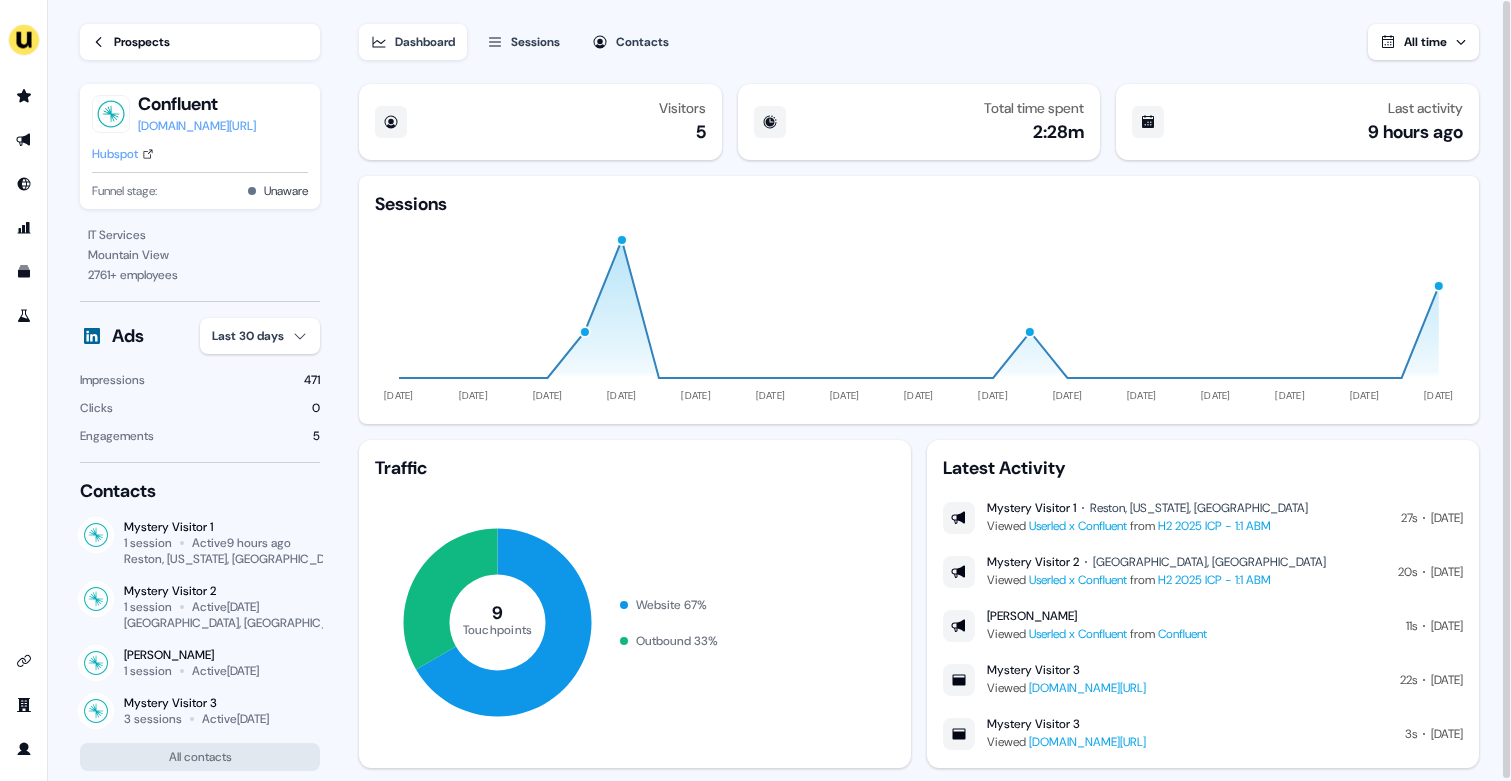 click on "For the best experience switch devices to a bigger screen. Go to [DOMAIN_NAME] Loading... Prospects Confluent [DOMAIN_NAME][URL] Hubspot Funnel stage: Unaware IT Services Mountain View 2761 + employees Ads Last 30 days Impressions 471 Clicks 0 Engagements 5 Contacts Mystery Visitor 1 1   session Active  9 hours ago [GEOGRAPHIC_DATA], [US_STATE], [GEOGRAPHIC_DATA] Mystery Visitor 2 1   session Active  [DATE] [GEOGRAPHIC_DATA], [GEOGRAPHIC_DATA] [PERSON_NAME] 1   session Active  [DATE] Mystery Visitor 3 3   sessions Active  [DATE] All contacts Dashboard Sessions Contacts All time Visitors 5 Total time spent 2:28m Last activity 9 hours ago Sessions [DATE] [DATE] [DATE] [DATE] [DATE] [DATE] [DATE] [DATE] [DATE] [DATE] [DATE] [DATE] [DATE] [DATE] [DATE] Traffic 9 Touchpoints Website   67 % Outbound   33 % Latest Activity Mystery Visitor 1 Reston, [US_STATE], [GEOGRAPHIC_DATA] Viewed   Userled x Confluent   from   H2 2025 ICP - 1:1 ABM 27s [DATE] Mystery Visitor 2 [GEOGRAPHIC_DATA], [GEOGRAPHIC_DATA] Viewed   Userled x Confluent   from   20s" at bounding box center (755, 390) 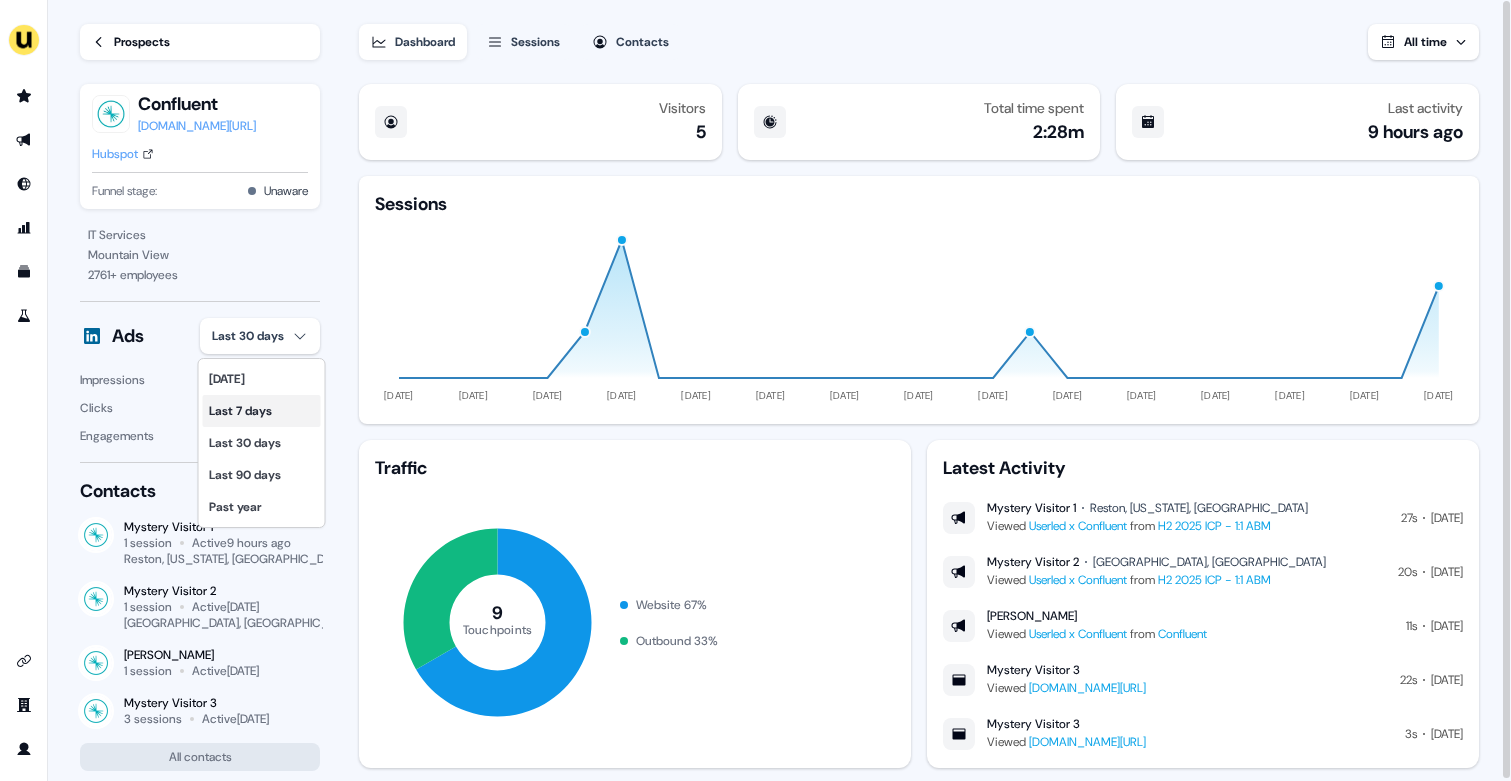 click on "Last 7 days" at bounding box center (262, 411) 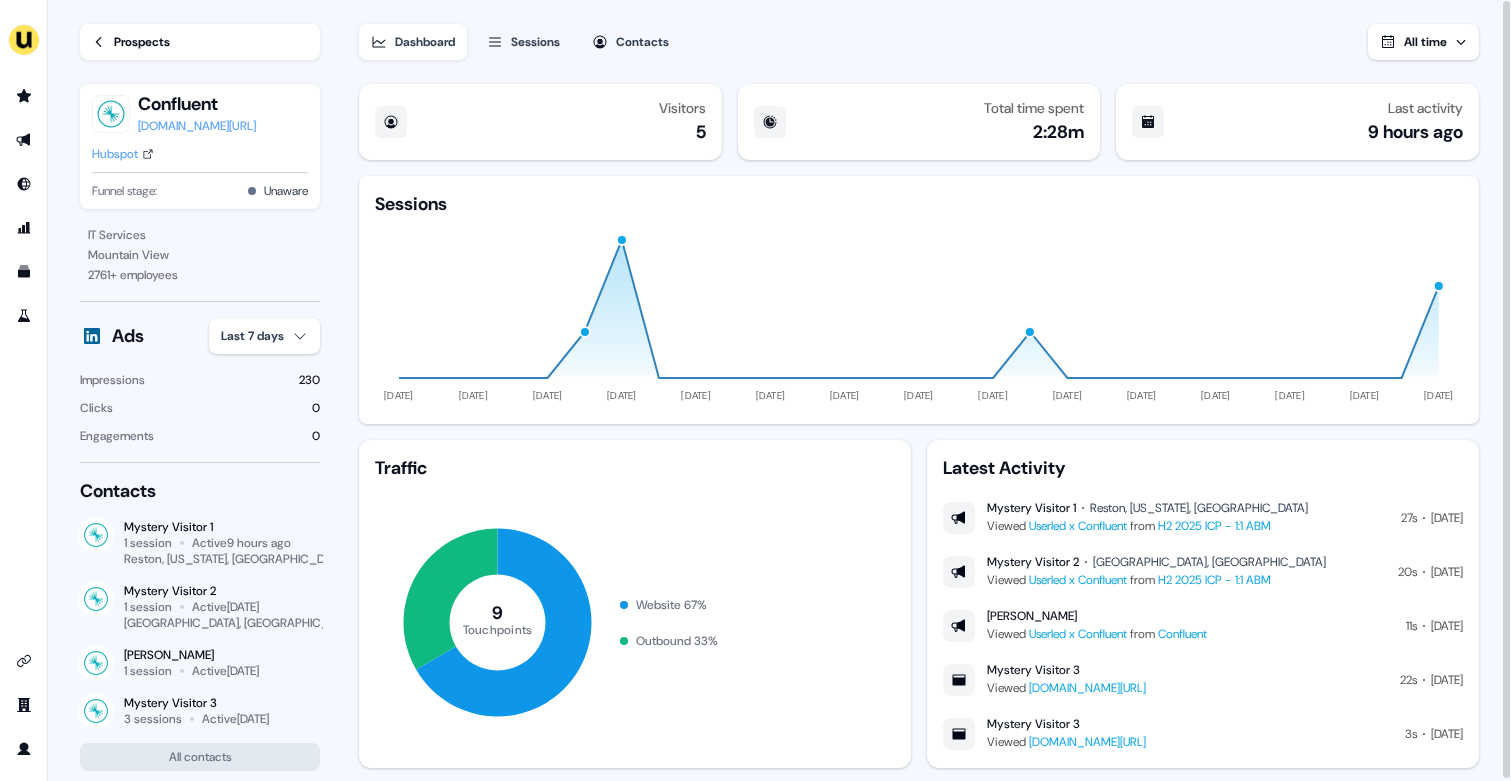 click on "For the best experience switch devices to a bigger screen. Go to [DOMAIN_NAME] Loading... Prospects Confluent [DOMAIN_NAME][URL] Hubspot Funnel stage: Unaware IT Services Mountain View 2761 + employees Ads Last 7 days Impressions 230 Clicks 0 Engagements 0 Contacts Mystery Visitor 1 1   session Active  9 hours ago [GEOGRAPHIC_DATA], [US_STATE], [GEOGRAPHIC_DATA] Mystery Visitor 2 1   session Active  [DATE] [GEOGRAPHIC_DATA], [GEOGRAPHIC_DATA] [PERSON_NAME] 1   session Active  [DATE] Mystery Visitor 3 3   sessions Active  [DATE] All contacts Dashboard Sessions Contacts All time Visitors 5 Total time spent 2:28m Last activity 9 hours ago Sessions [DATE] [DATE] [DATE] [DATE] [DATE] [DATE] [DATE] [DATE] [DATE] [DATE] [DATE] [DATE] [DATE] [DATE] [DATE] Traffic 9 Touchpoints Website   67 % Outbound   33 % Latest Activity Mystery Visitor 1 Reston, [US_STATE], [GEOGRAPHIC_DATA] Viewed   Userled x Confluent   from   H2 2025 ICP - 1:1 ABM 27s [DATE] Mystery Visitor 2 [GEOGRAPHIC_DATA], [GEOGRAPHIC_DATA] Viewed   Userled x Confluent   from   20s" at bounding box center (755, 390) 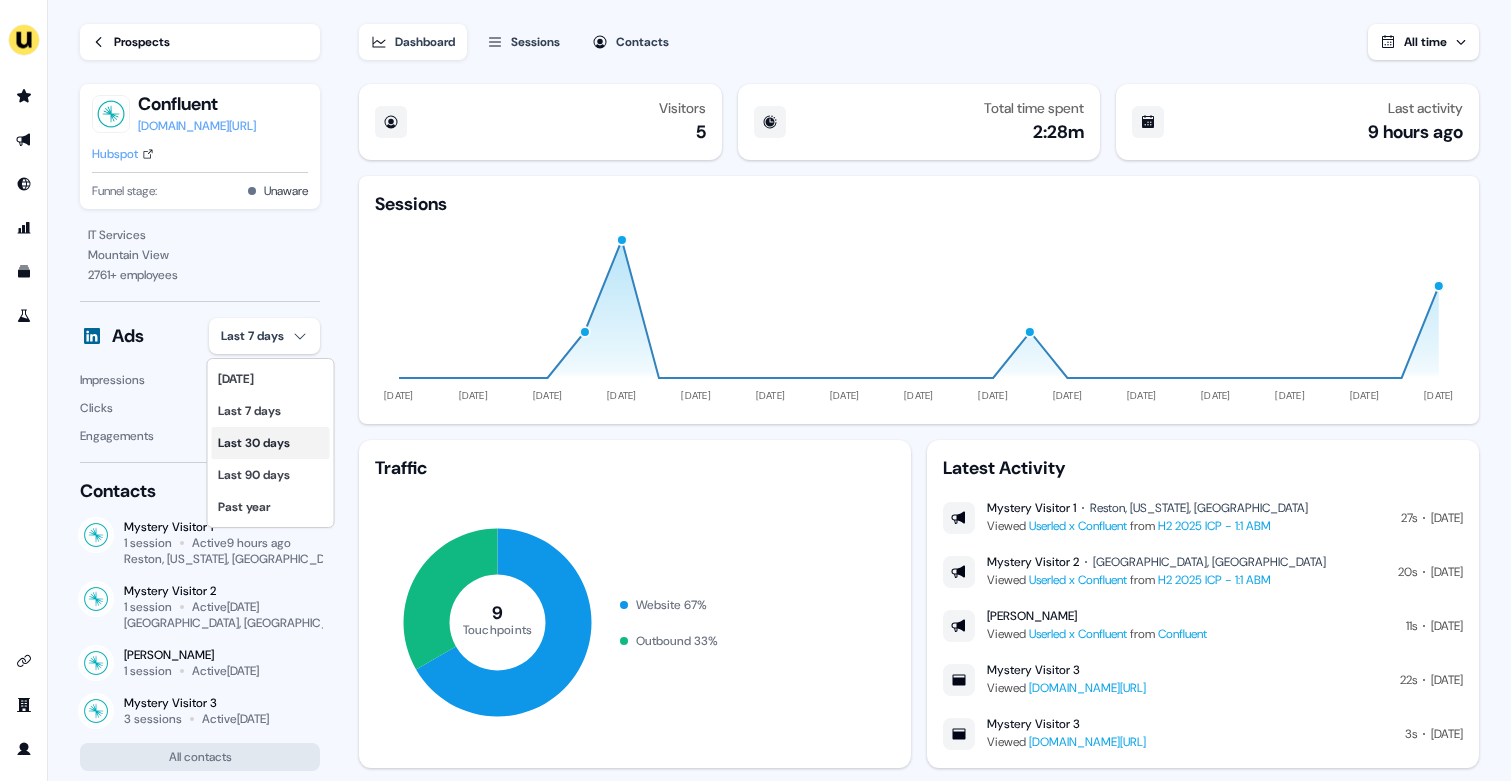 click on "Last 30 days" at bounding box center [271, 443] 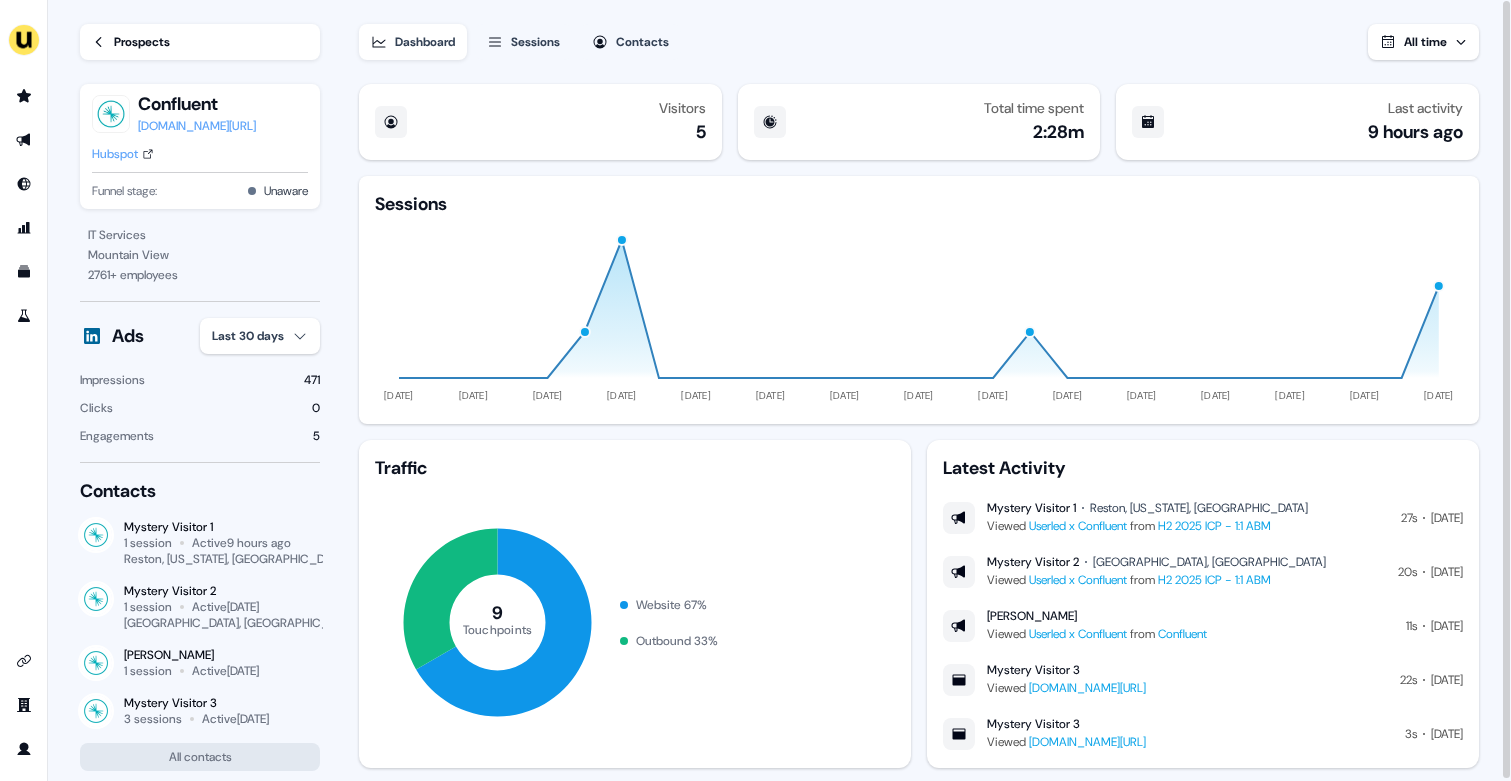 type 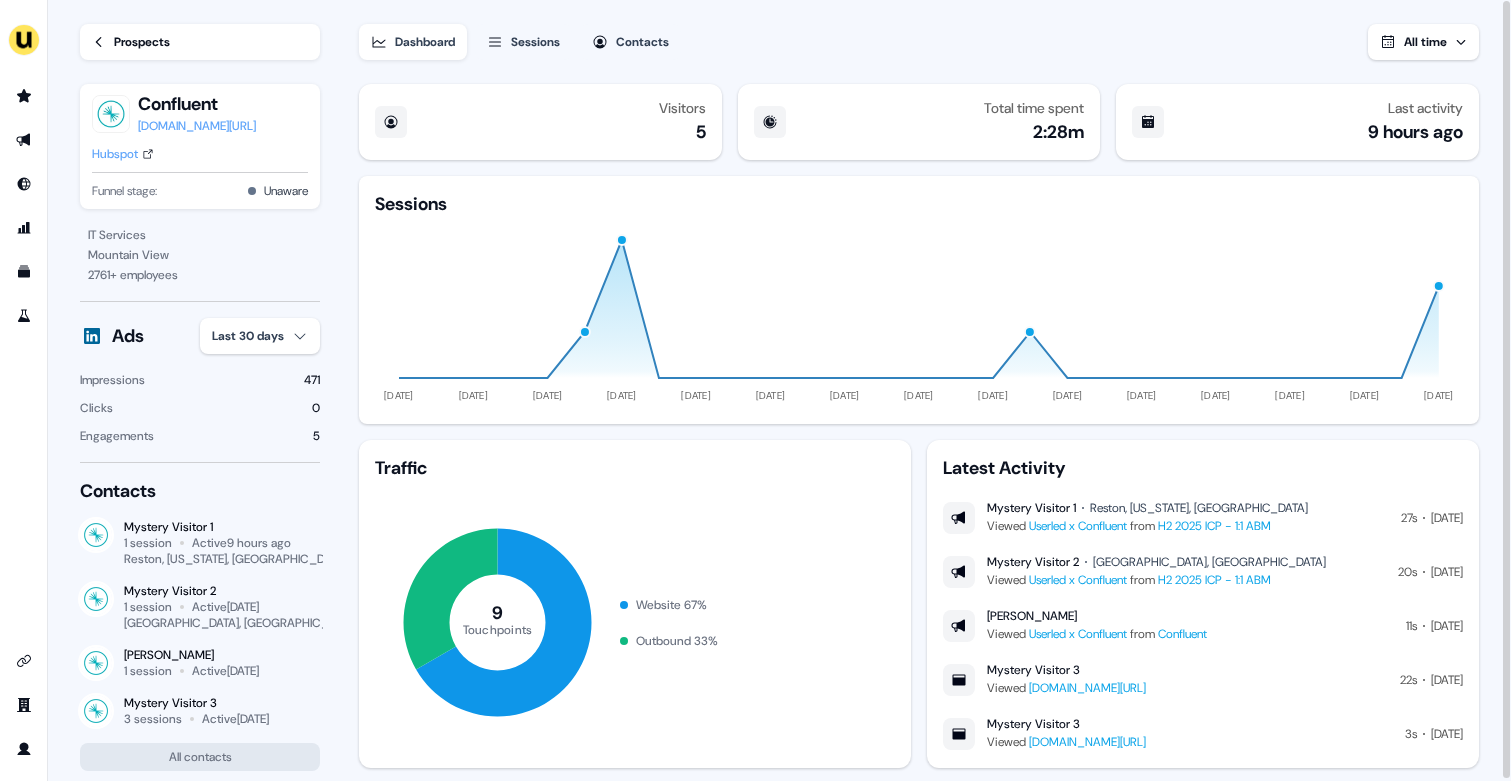 click on "Prospects" at bounding box center [142, 42] 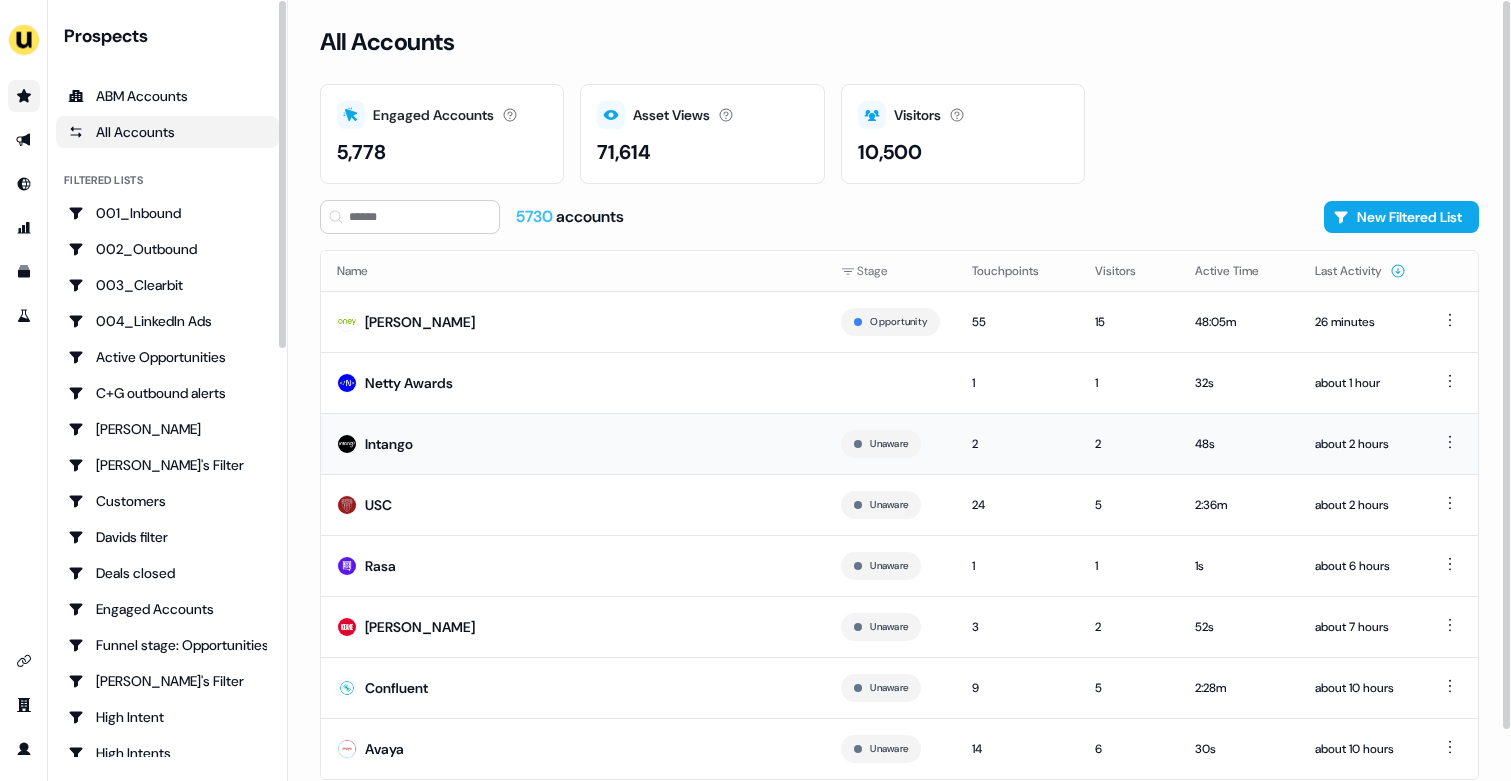 scroll, scrollTop: 54, scrollLeft: 0, axis: vertical 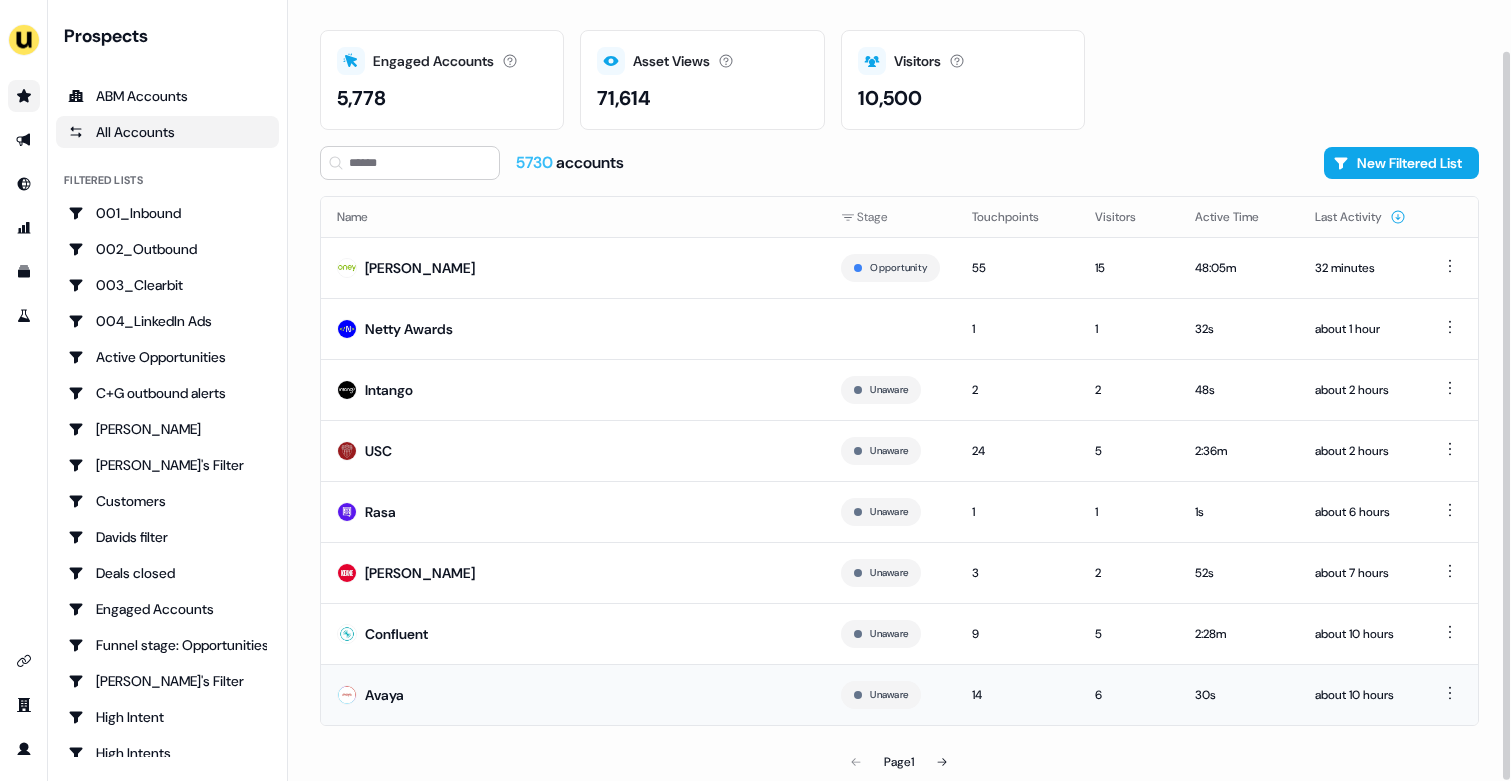 click on "Avaya" at bounding box center (573, 694) 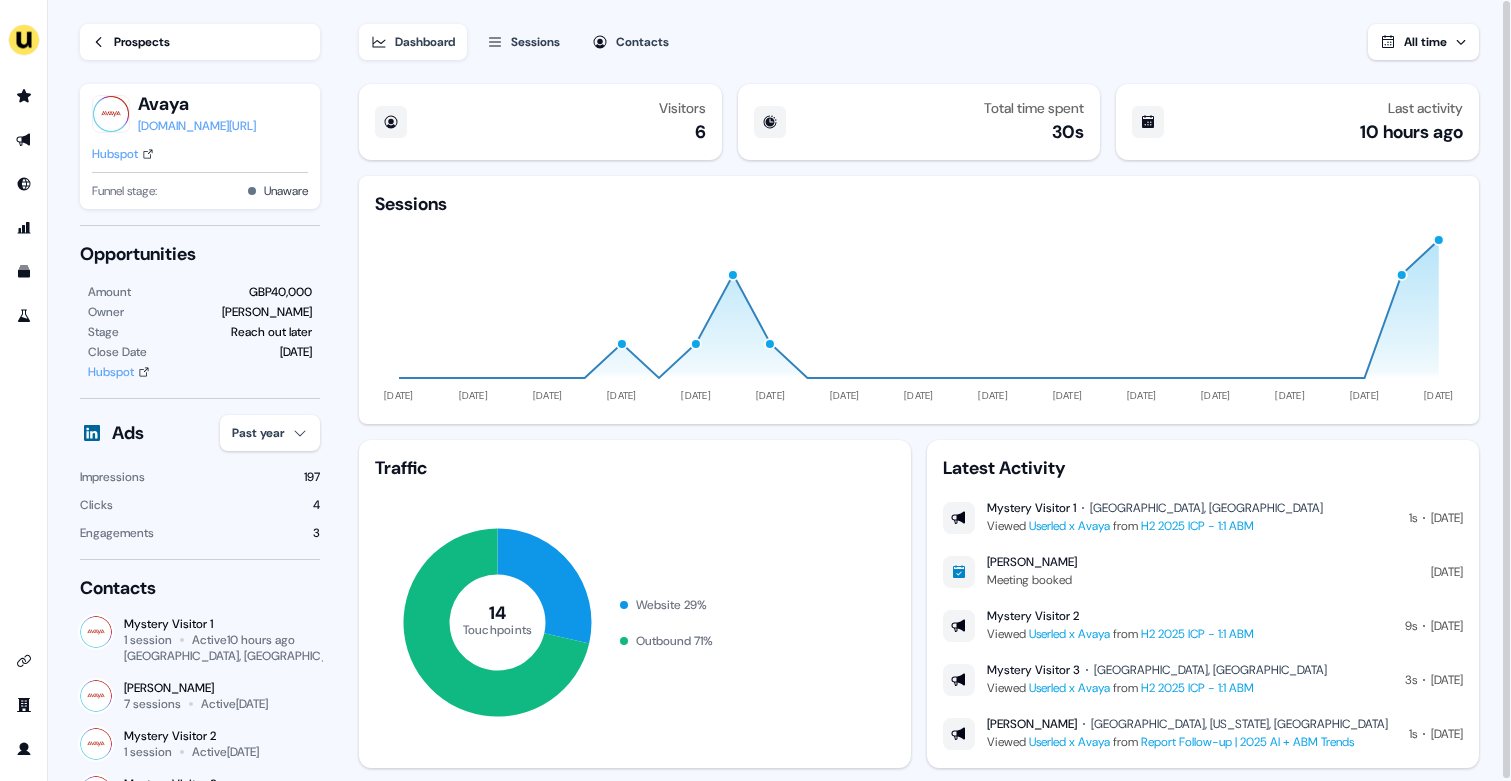 click on "For the best experience switch devices to a bigger screen. Go to [DOMAIN_NAME] Loading... Prospects Avaya [DOMAIN_NAME][URL] Hubspot Funnel stage: Unaware Opportunities Amount GBP40,000 Owner [PERSON_NAME] Stage Reach out later Close Date [DATE] Hubspot Ads Past year Impressions 197 Clicks 4 Engagements 3 Contacts Mystery Visitor 1 1   session Active  10 hours ago [GEOGRAPHIC_DATA], [GEOGRAPHIC_DATA] [PERSON_NAME] 7   sessions Active  [DATE] Mystery Visitor 2 1   session Active  [DATE] Mystery Visitor 3 1   session Active  [DATE] [GEOGRAPHIC_DATA], [GEOGRAPHIC_DATA] All contacts Dashboard Sessions Contacts All time Visitors 6 Total time spent 30s Last activity 10 hours ago Sessions [DATE] [DATE] [DATE] [DATE] [DATE] [DATE] [DATE] [DATE] [DATE] [DATE] [DATE] [DATE] [DATE] [DATE] [DATE] Traffic 14 Touchpoints Website   29 % Outbound   71 % Latest Activity Mystery Visitor 1 [GEOGRAPHIC_DATA], [GEOGRAPHIC_DATA] Viewed   Userled x Avaya   from   H2 2025 ICP - 1:1 ABM 1s [DATE] [PERSON_NAME] Meeting booked [DATE]" at bounding box center (755, 390) 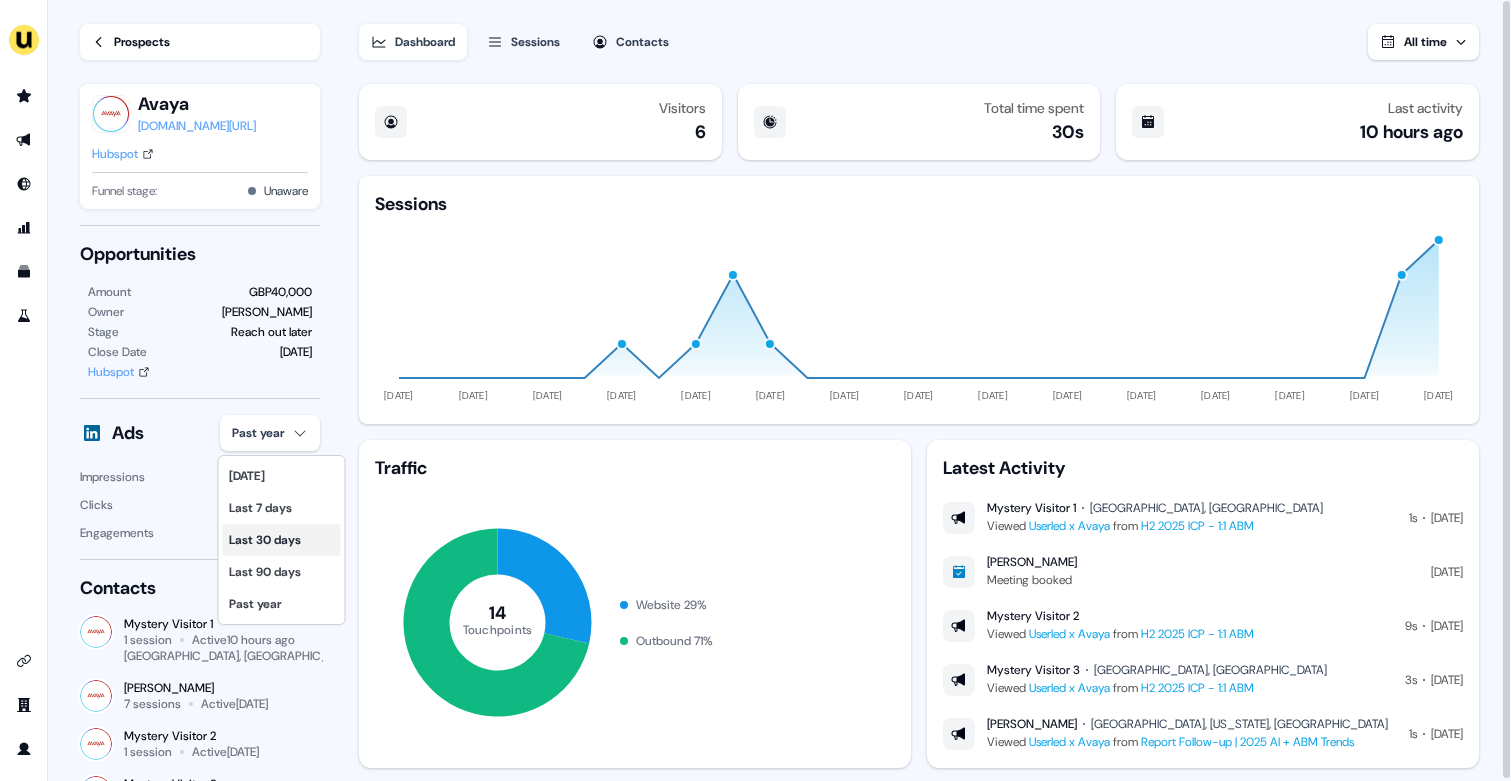 click on "Last 30 days" at bounding box center [282, 540] 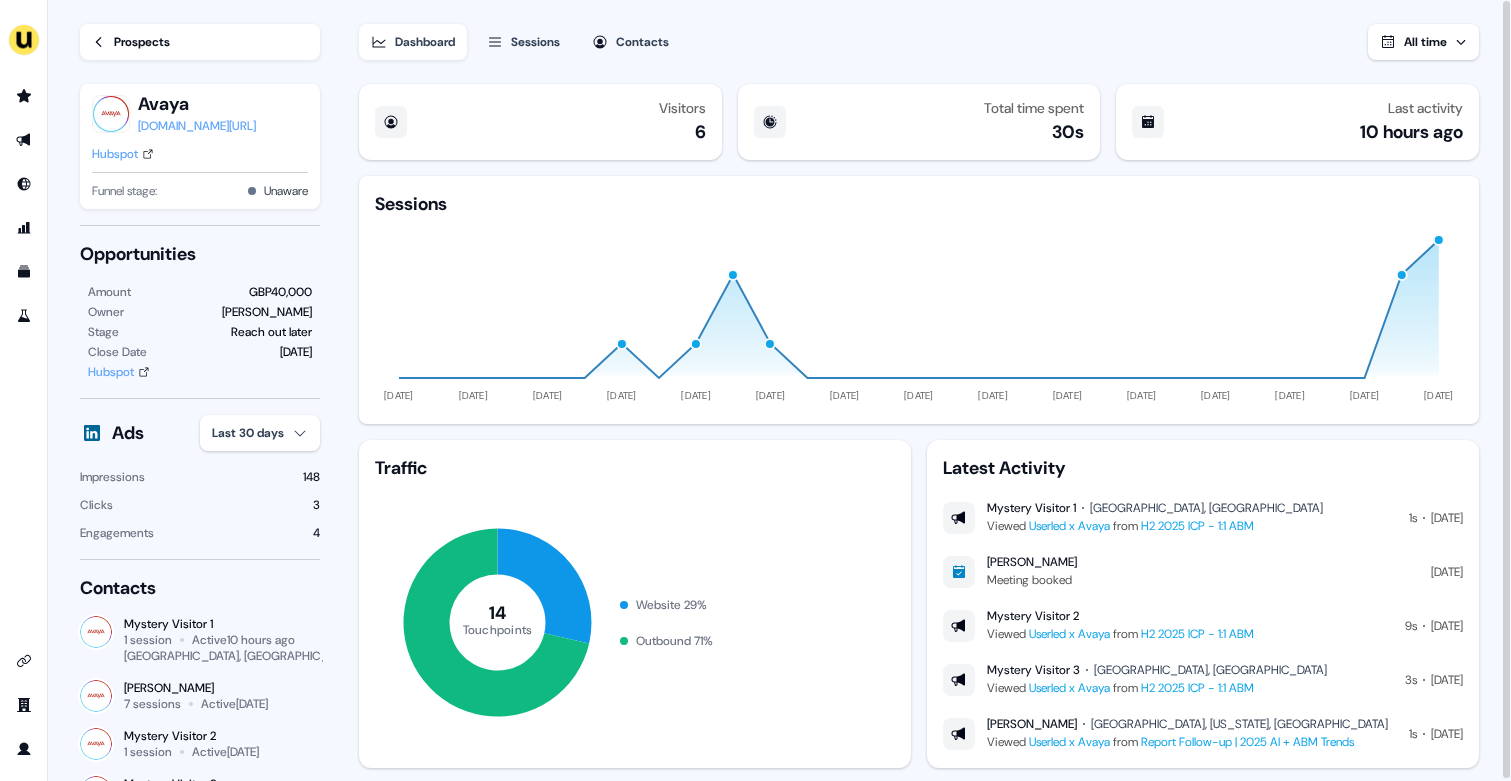 drag, startPoint x: 128, startPoint y: 153, endPoint x: 287, endPoint y: 433, distance: 321.99533 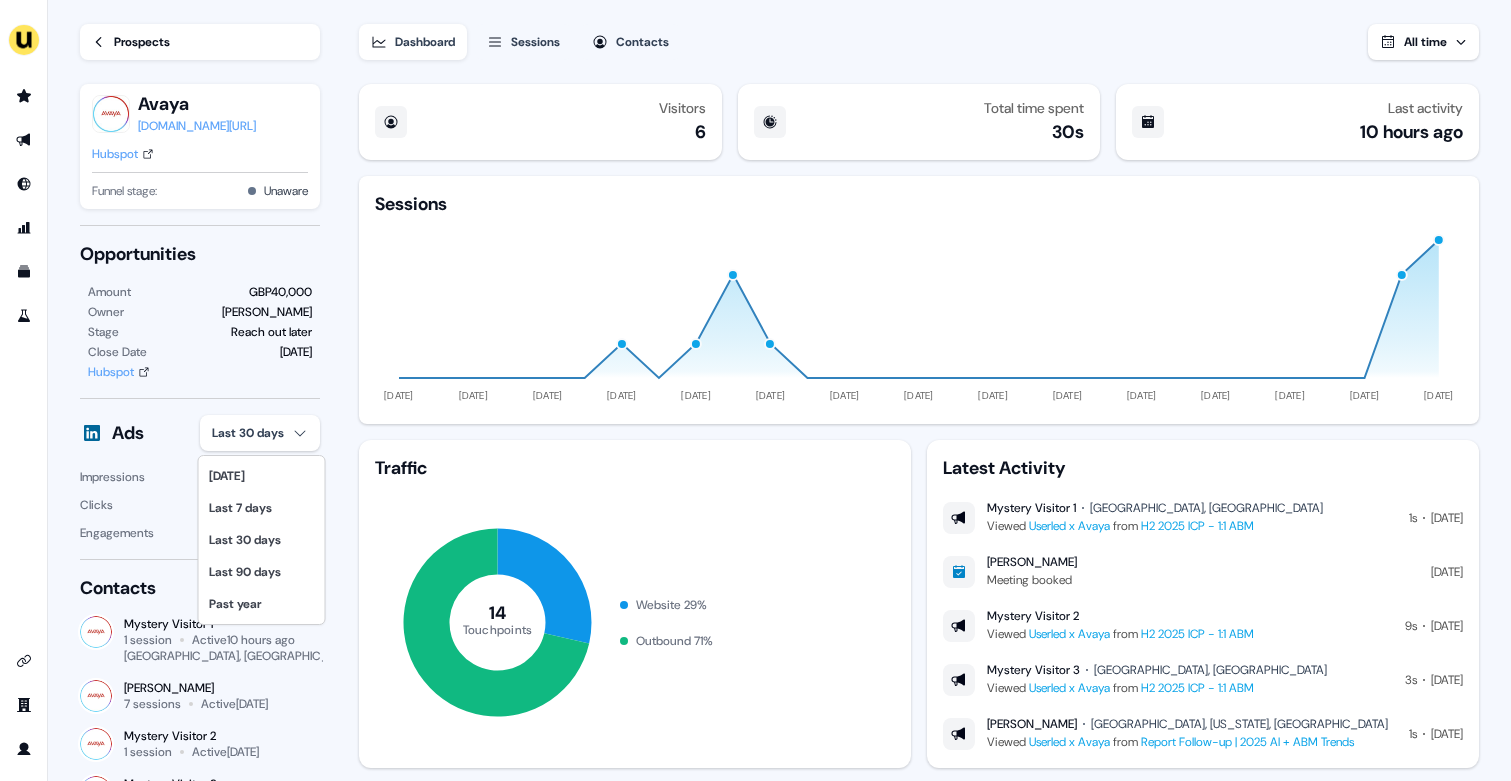 click on "For the best experience switch devices to a bigger screen. Go to [DOMAIN_NAME] Loading... Prospects Avaya [DOMAIN_NAME][URL] Hubspot Funnel stage: Unaware Opportunities Amount GBP40,000 Owner [PERSON_NAME] Stage Reach out later Close Date [DATE] Hubspot Ads Last 30 days Impressions 148 Clicks 3 Engagements 4 Contacts Mystery Visitor 1 1   session Active  10 hours ago [GEOGRAPHIC_DATA], [GEOGRAPHIC_DATA] [PERSON_NAME] 7   sessions Active  [DATE] Mystery Visitor 2 1   session Active  [DATE] Mystery Visitor 3 1   session Active  [DATE] [GEOGRAPHIC_DATA], [GEOGRAPHIC_DATA] All contacts Dashboard Sessions Contacts All time Visitors 6 Total time spent 30s Last activity 10 hours ago Sessions [DATE] [DATE] [DATE] [DATE] [DATE] [DATE] [DATE] [DATE] [DATE] [DATE] [DATE] [DATE] [DATE] [DATE] [DATE] Traffic 14 Touchpoints Website   29 % Outbound   71 % Latest Activity Mystery Visitor 1 [GEOGRAPHIC_DATA], [GEOGRAPHIC_DATA] Viewed   Userled x Avaya   from   H2 2025 ICP - 1:1 ABM 1s [DATE] [PERSON_NAME] Meeting booked [DATE]" at bounding box center [755, 390] 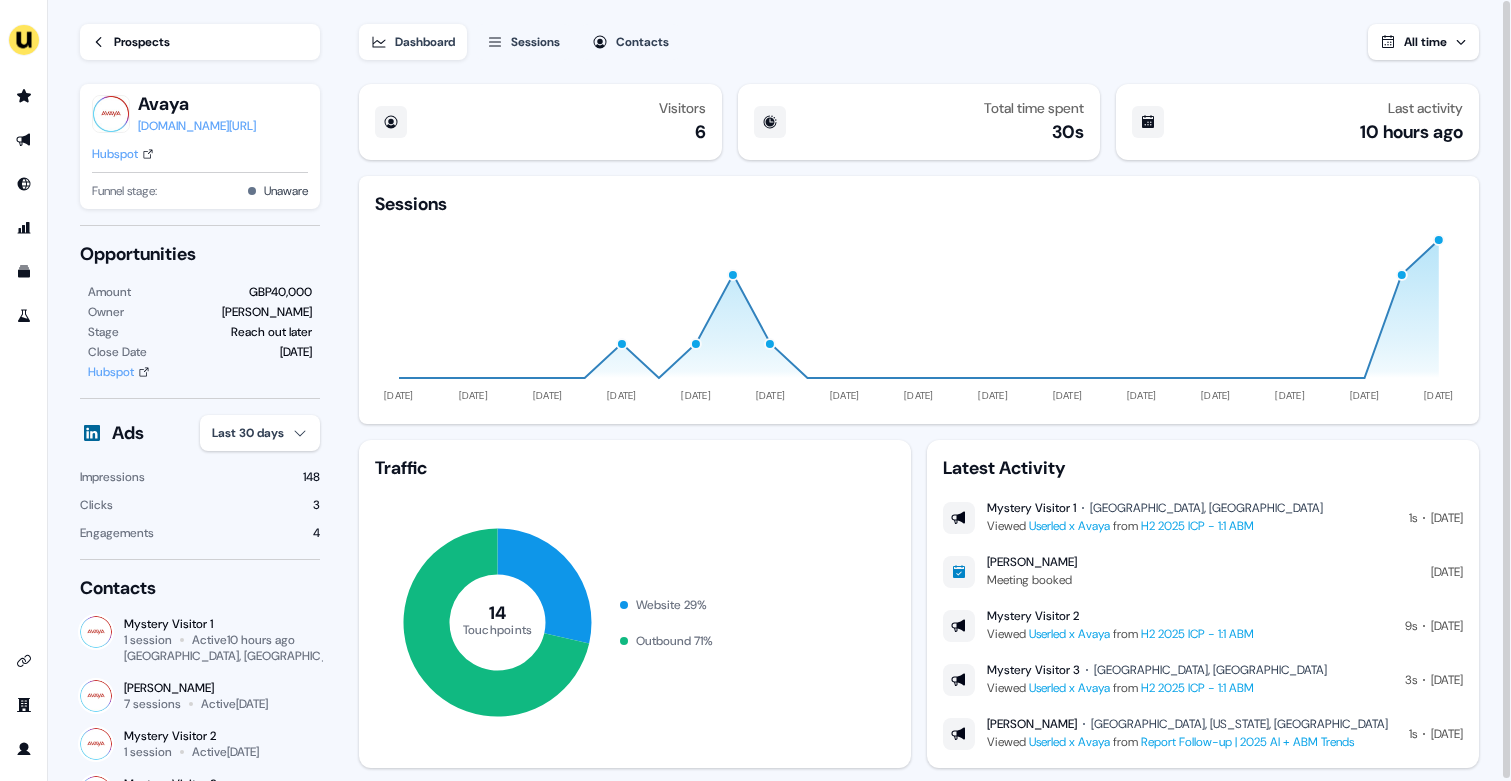 click on "For the best experience switch devices to a bigger screen. Go to [DOMAIN_NAME] Loading... Prospects Avaya [DOMAIN_NAME][URL] Hubspot Funnel stage: Unaware Opportunities Amount GBP40,000 Owner [PERSON_NAME] Stage Reach out later Close Date [DATE] Hubspot Ads Last 30 days Impressions 148 Clicks 3 Engagements 4 Contacts Mystery Visitor 1 1   session Active  10 hours ago [GEOGRAPHIC_DATA], [GEOGRAPHIC_DATA] [PERSON_NAME] 7   sessions Active  [DATE] Mystery Visitor 2 1   session Active  [DATE] Mystery Visitor 3 1   session Active  [DATE] [GEOGRAPHIC_DATA], [GEOGRAPHIC_DATA] All contacts Dashboard Sessions Contacts All time Visitors 6 Total time spent 30s Last activity 10 hours ago Sessions [DATE] [DATE] [DATE] [DATE] [DATE] [DATE] [DATE] [DATE] [DATE] [DATE] [DATE] [DATE] [DATE] [DATE] [DATE] Traffic 14 Touchpoints Website   29 % Outbound   71 % Latest Activity Mystery Visitor 1 [GEOGRAPHIC_DATA], [GEOGRAPHIC_DATA] Viewed   Userled x Avaya   from   H2 2025 ICP - 1:1 ABM 1s [DATE] [PERSON_NAME] Meeting booked [DATE]" at bounding box center (755, 390) 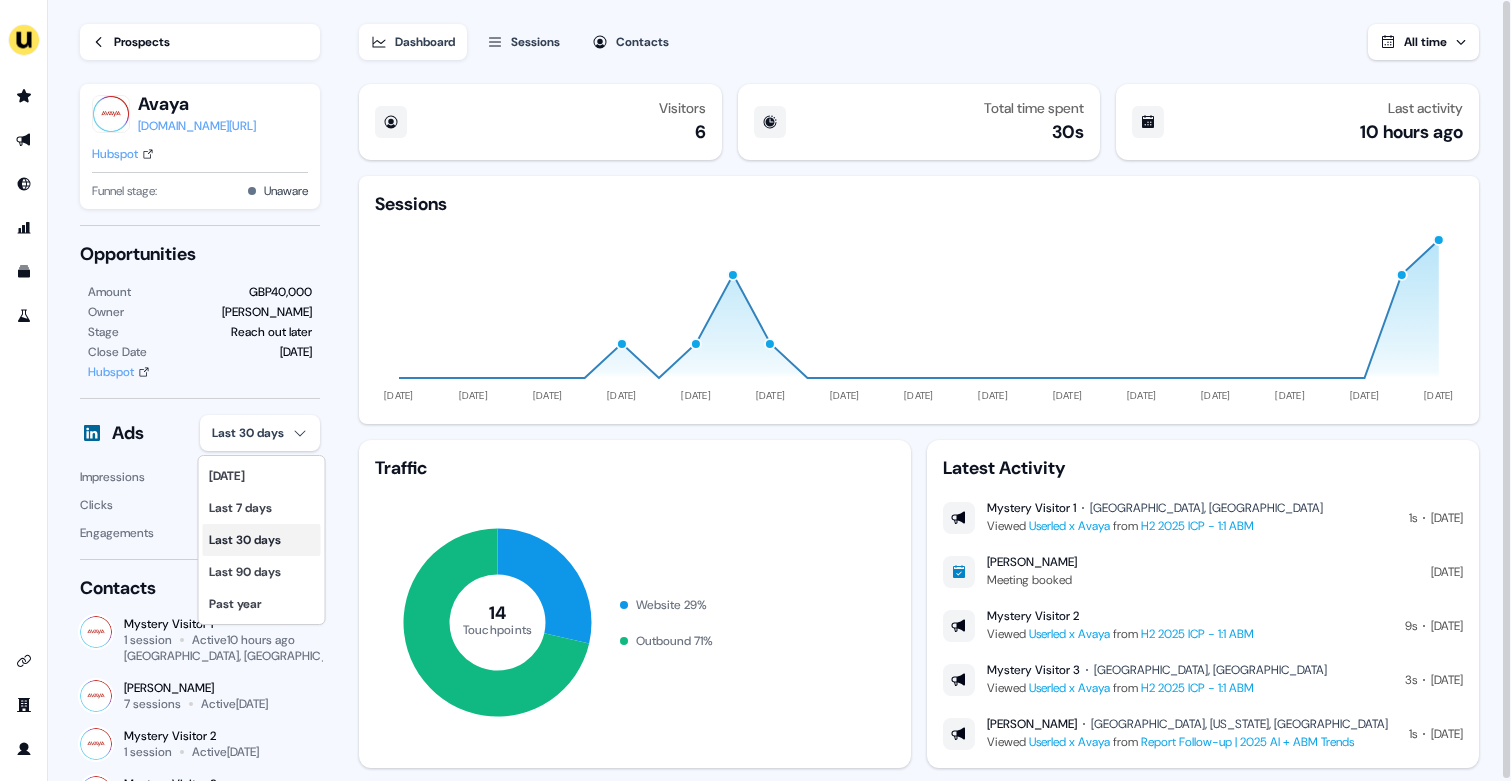 click on "Last 30 days" at bounding box center (262, 540) 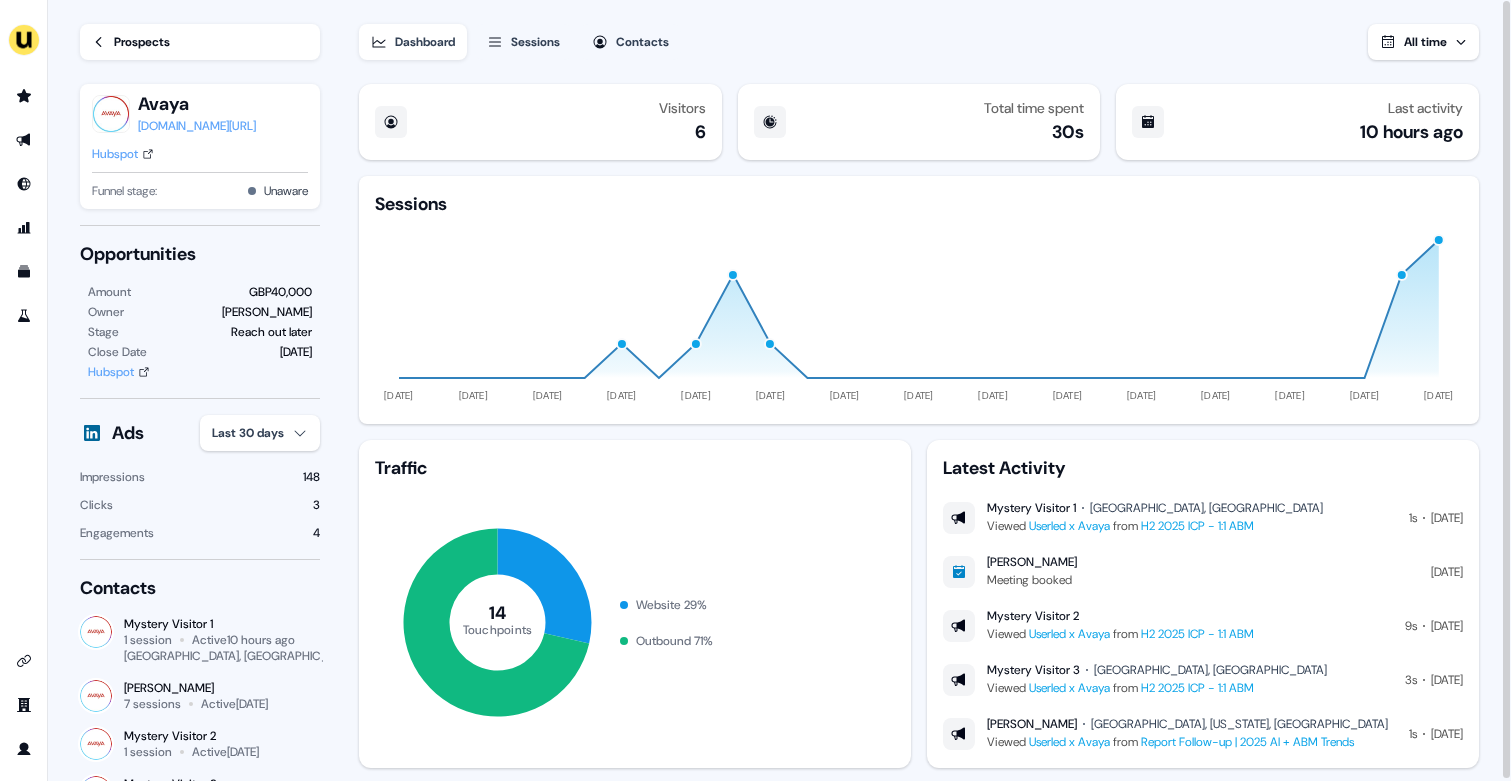 click on "For the best experience switch devices to a bigger screen. Go to [DOMAIN_NAME] Loading... Prospects Avaya [DOMAIN_NAME][URL] Hubspot Funnel stage: Unaware Opportunities Amount GBP40,000 Owner [PERSON_NAME] Stage Reach out later Close Date [DATE] Hubspot Ads Last 30 days Impressions 148 Clicks 3 Engagements 4 Contacts Mystery Visitor 1 1   session Active  10 hours ago [GEOGRAPHIC_DATA], [GEOGRAPHIC_DATA] [PERSON_NAME] 7   sessions Active  [DATE] Mystery Visitor 2 1   session Active  [DATE] Mystery Visitor 3 1   session Active  [DATE] [GEOGRAPHIC_DATA], [GEOGRAPHIC_DATA] All contacts Dashboard Sessions Contacts All time Visitors 6 Total time spent 30s Last activity 10 hours ago Sessions [DATE] [DATE] [DATE] [DATE] [DATE] [DATE] [DATE] [DATE] [DATE] [DATE] [DATE] [DATE] [DATE] [DATE] [DATE] Traffic 14 Touchpoints Website   29 % Outbound   71 % Latest Activity Mystery Visitor 1 [GEOGRAPHIC_DATA], [GEOGRAPHIC_DATA] Viewed   Userled x Avaya   from   H2 2025 ICP - 1:1 ABM 1s [DATE] [PERSON_NAME] Meeting booked [DATE]" at bounding box center [755, 390] 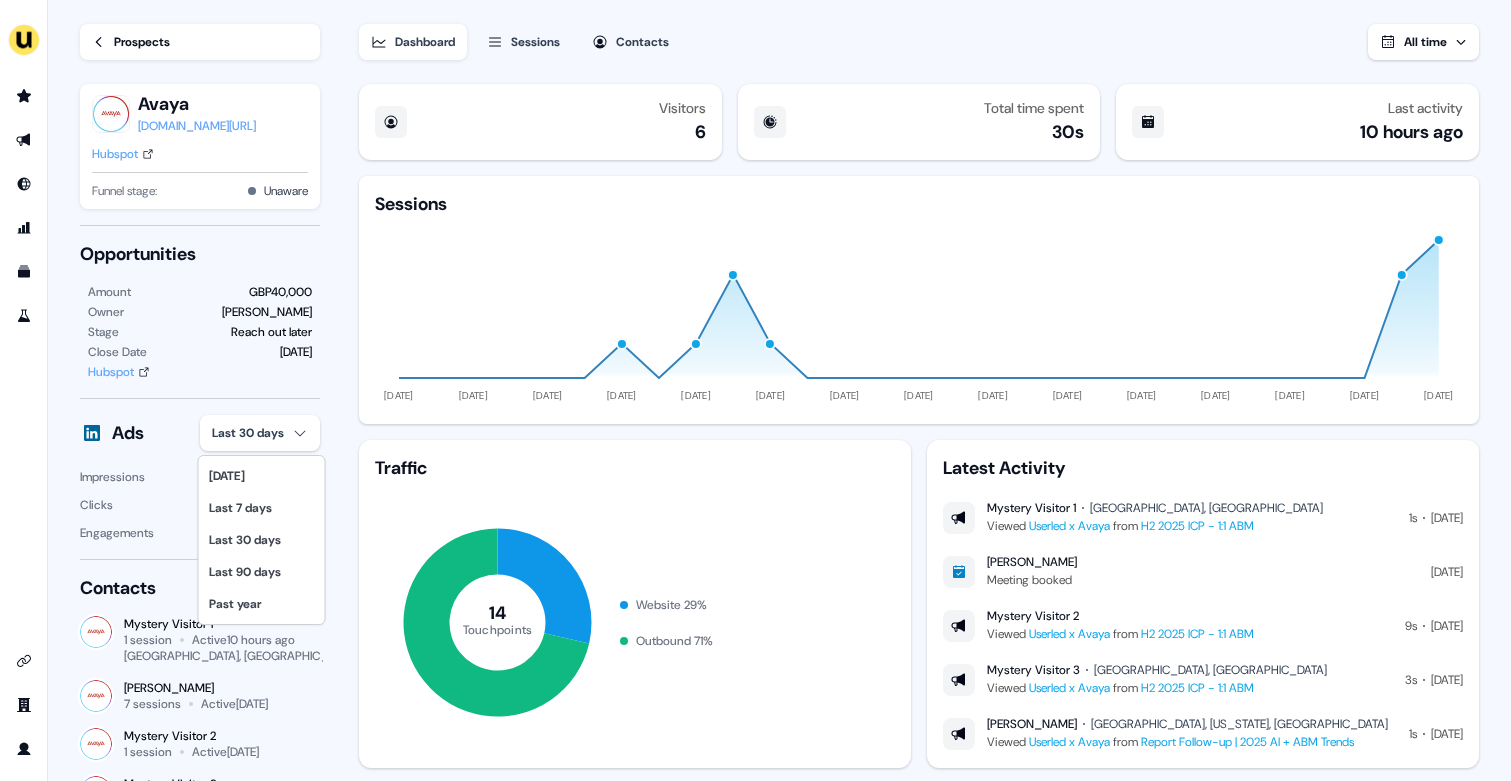 click on "For the best experience switch devices to a bigger screen. Go to [DOMAIN_NAME] Loading... Prospects Avaya [DOMAIN_NAME][URL] Hubspot Funnel stage: Unaware Opportunities Amount GBP40,000 Owner [PERSON_NAME] Stage Reach out later Close Date [DATE] Hubspot Ads Last 30 days Impressions 148 Clicks 3 Engagements 4 Contacts Mystery Visitor 1 1   session Active  10 hours ago [GEOGRAPHIC_DATA], [GEOGRAPHIC_DATA] [PERSON_NAME] 7   sessions Active  [DATE] Mystery Visitor 2 1   session Active  [DATE] Mystery Visitor 3 1   session Active  [DATE] [GEOGRAPHIC_DATA], [GEOGRAPHIC_DATA] All contacts Dashboard Sessions Contacts All time Visitors 6 Total time spent 30s Last activity 10 hours ago Sessions [DATE] [DATE] [DATE] [DATE] [DATE] [DATE] [DATE] [DATE] [DATE] [DATE] [DATE] [DATE] [DATE] [DATE] [DATE] Traffic 14 Touchpoints Website   29 % Outbound   71 % Latest Activity Mystery Visitor 1 [GEOGRAPHIC_DATA], [GEOGRAPHIC_DATA] Viewed   Userled x Avaya   from   H2 2025 ICP - 1:1 ABM 1s [DATE] [PERSON_NAME] Meeting booked [DATE]" at bounding box center (755, 390) 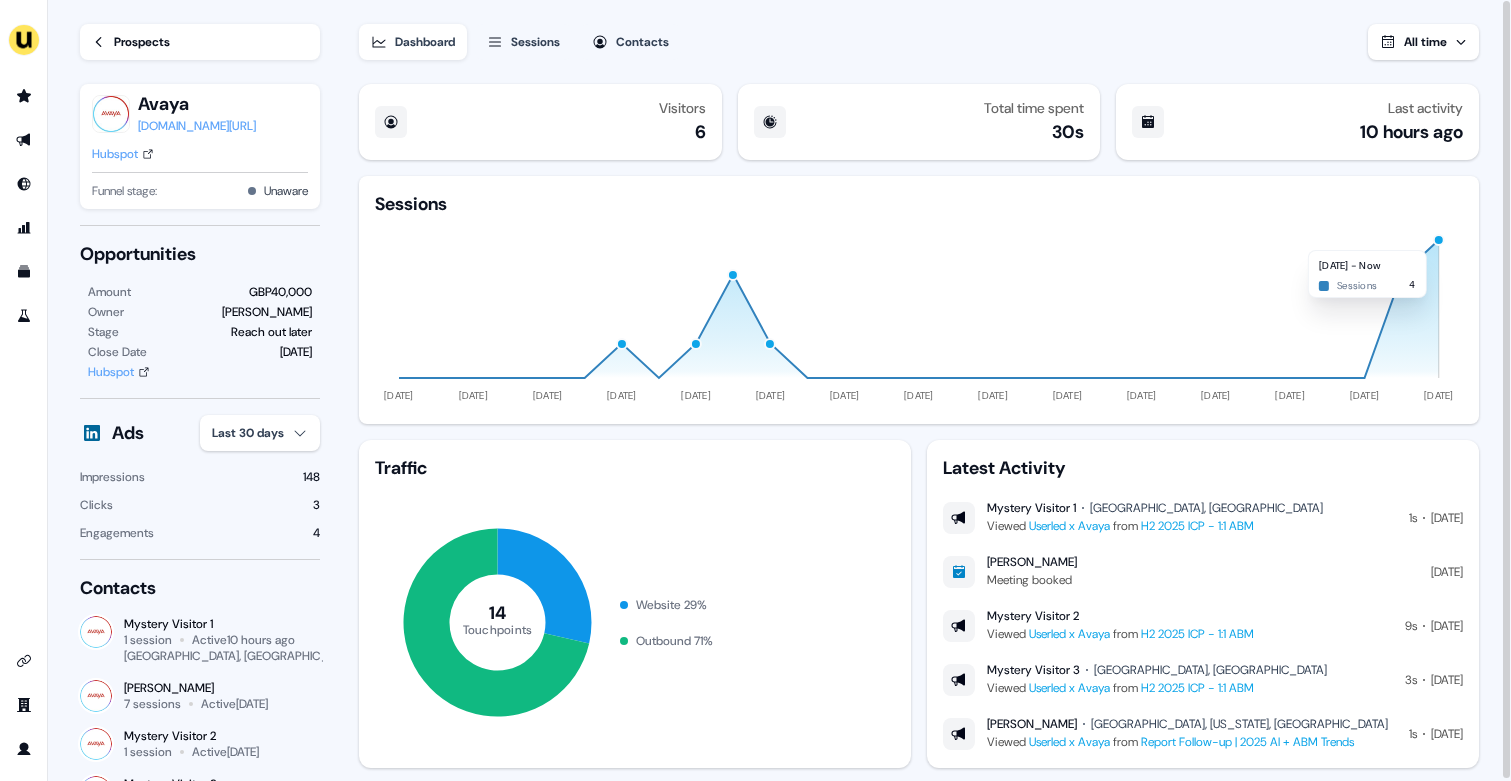 click 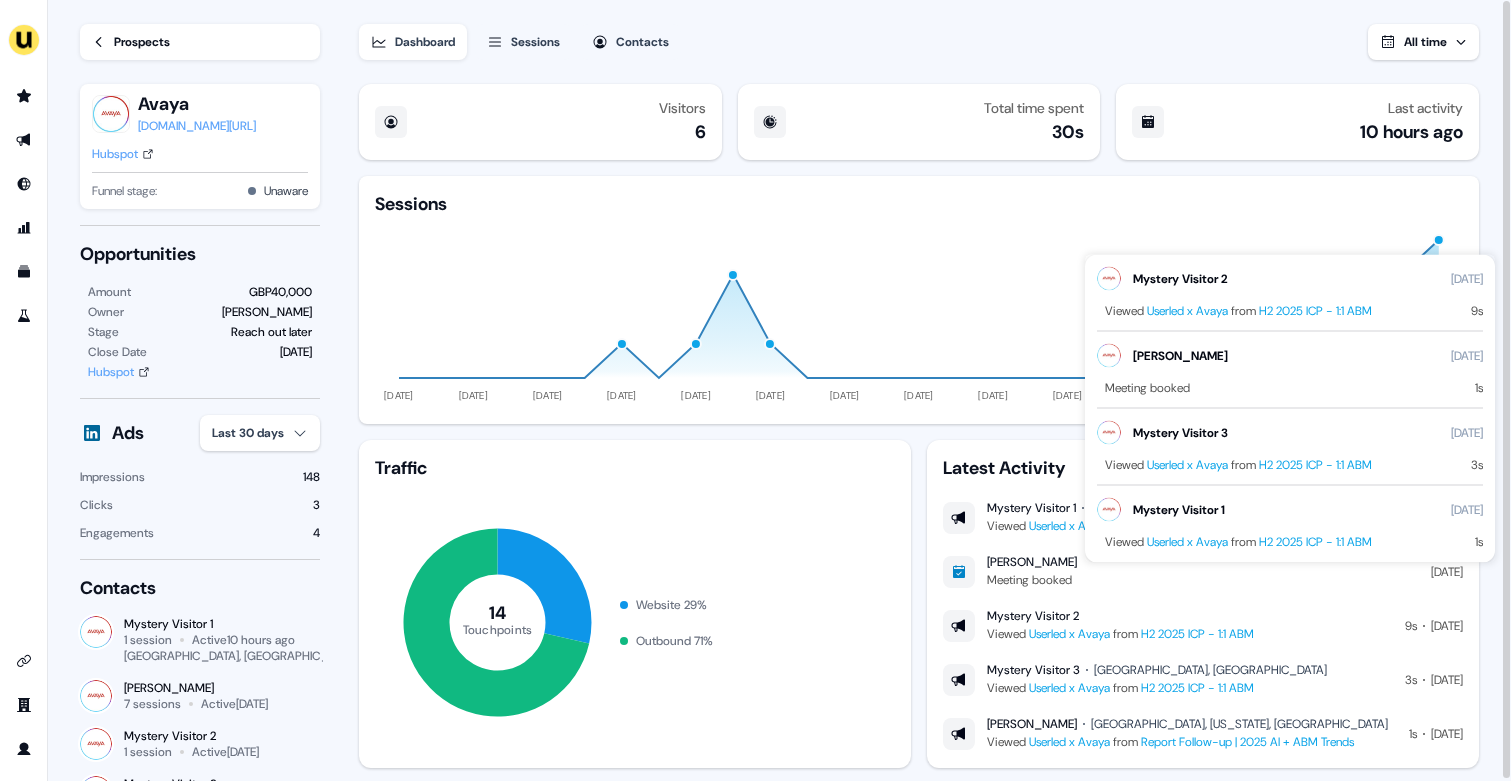 click 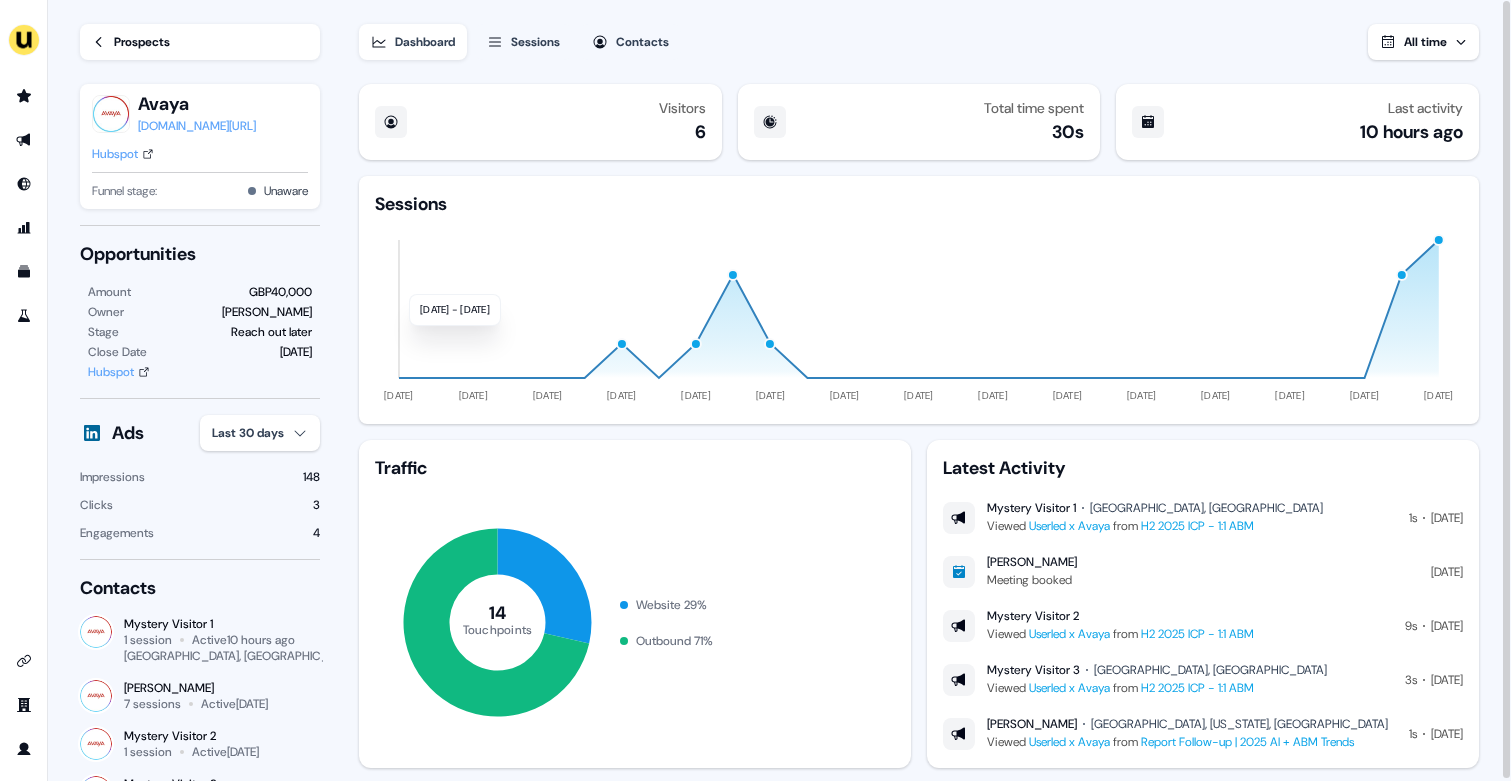 click on "Prospects" at bounding box center [142, 42] 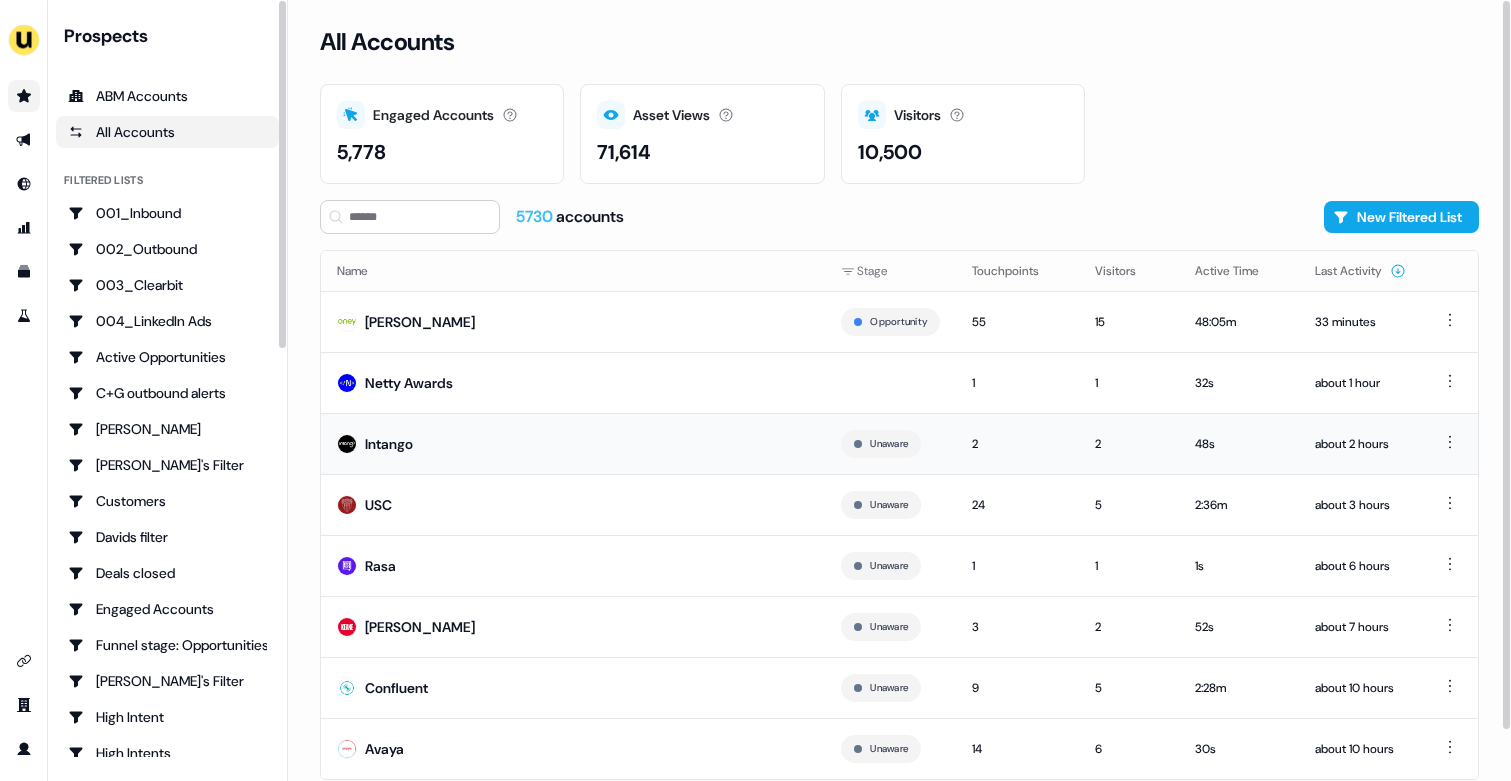 scroll, scrollTop: 54, scrollLeft: 0, axis: vertical 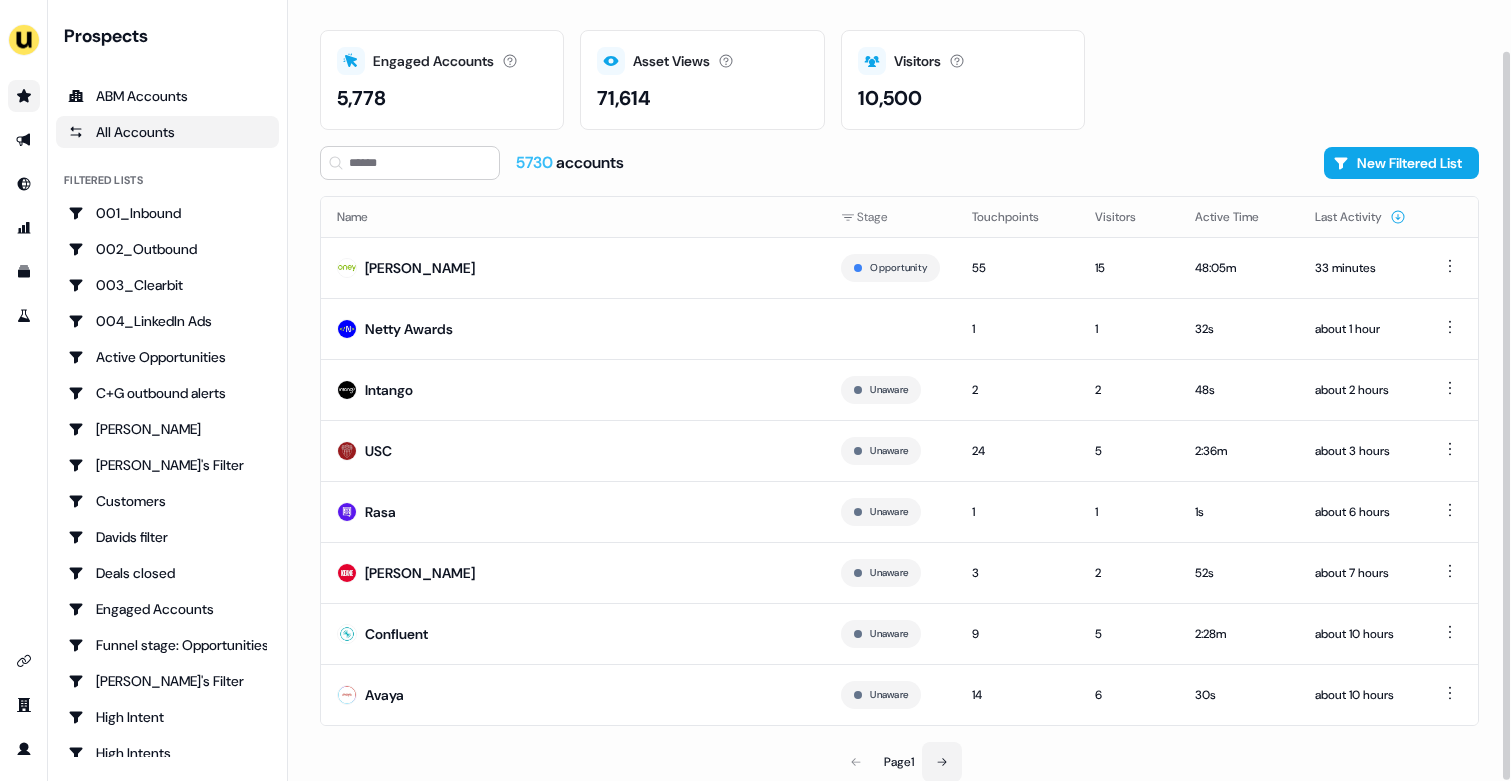 click 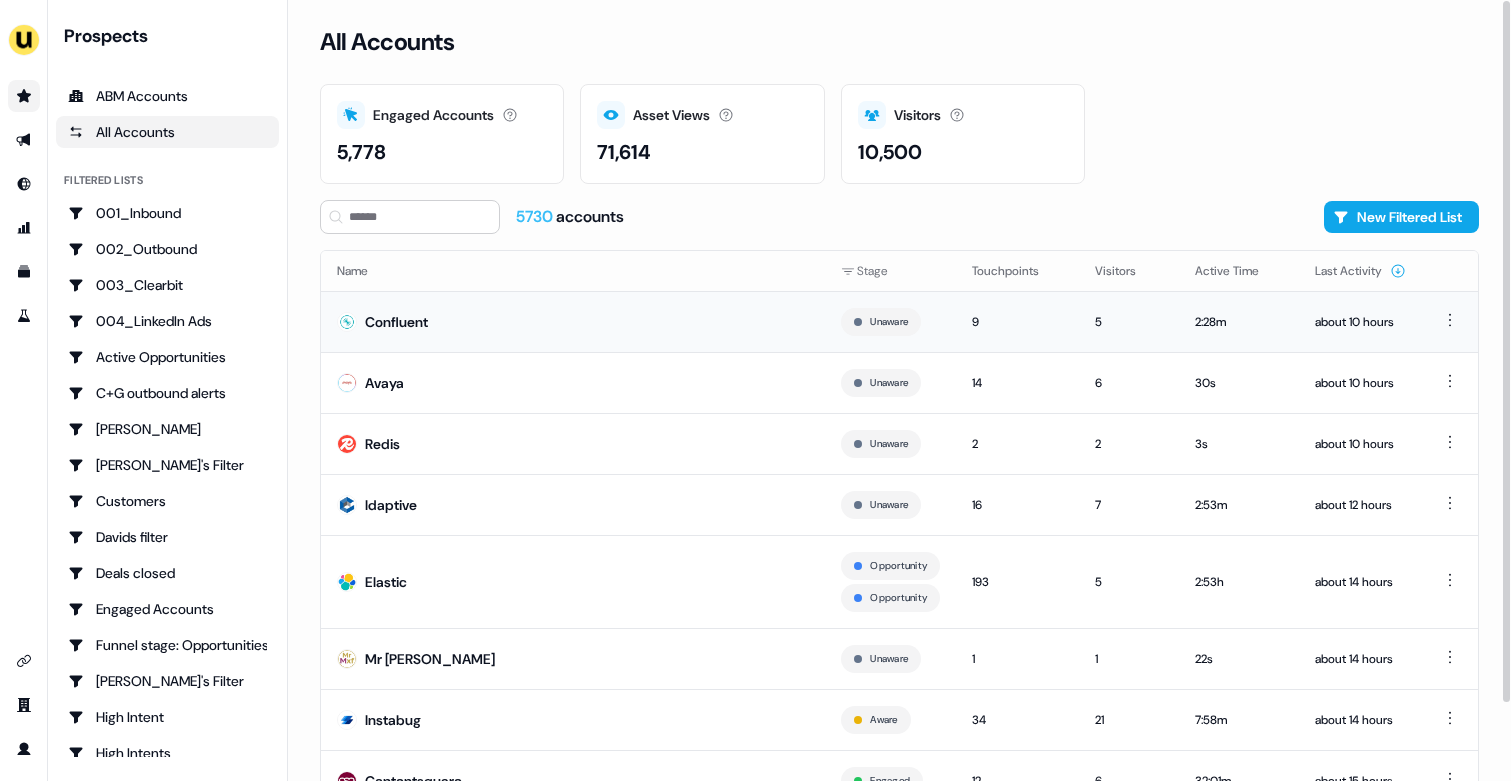 scroll, scrollTop: 86, scrollLeft: 0, axis: vertical 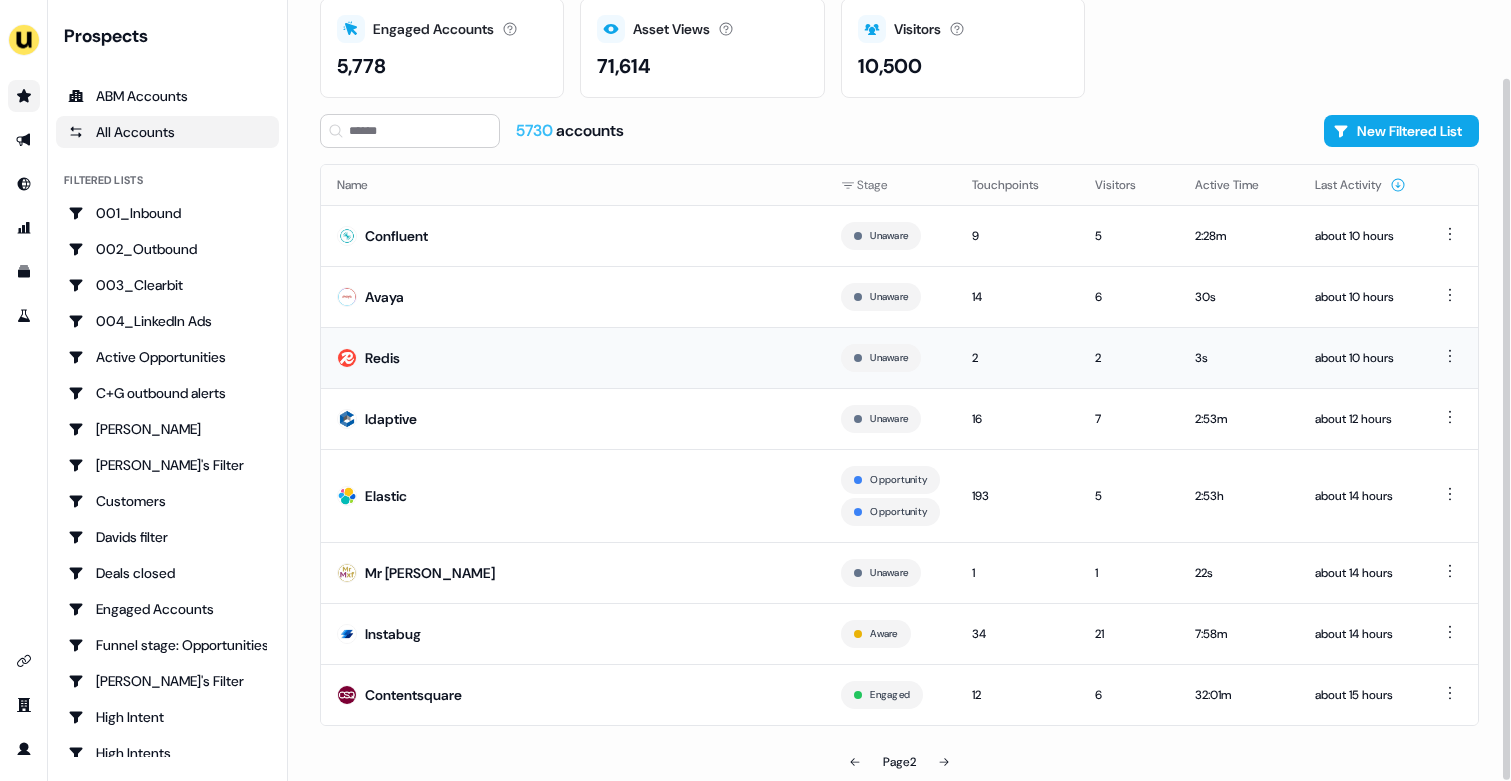 click on "Redis" at bounding box center [573, 357] 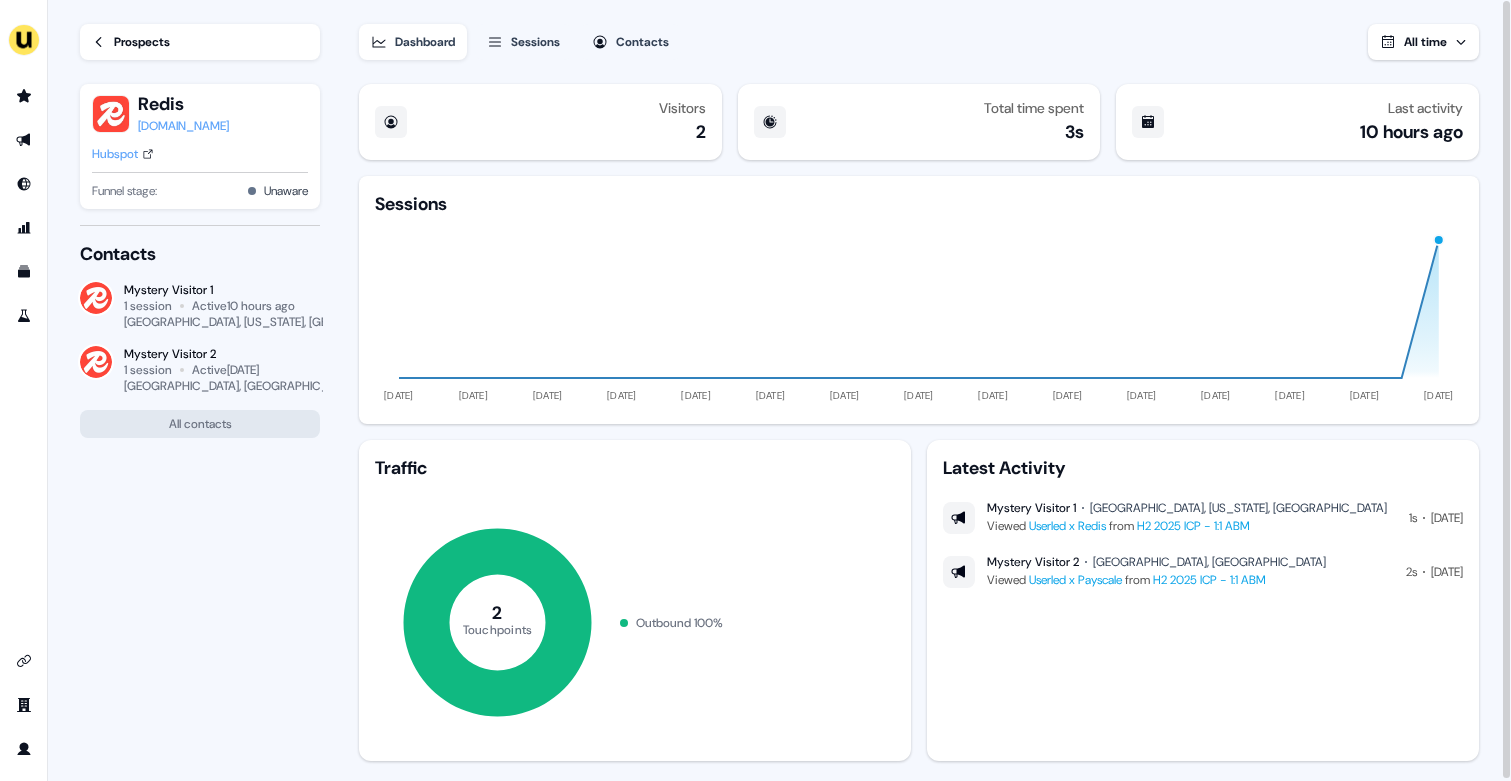 click on "Prospects" at bounding box center [142, 42] 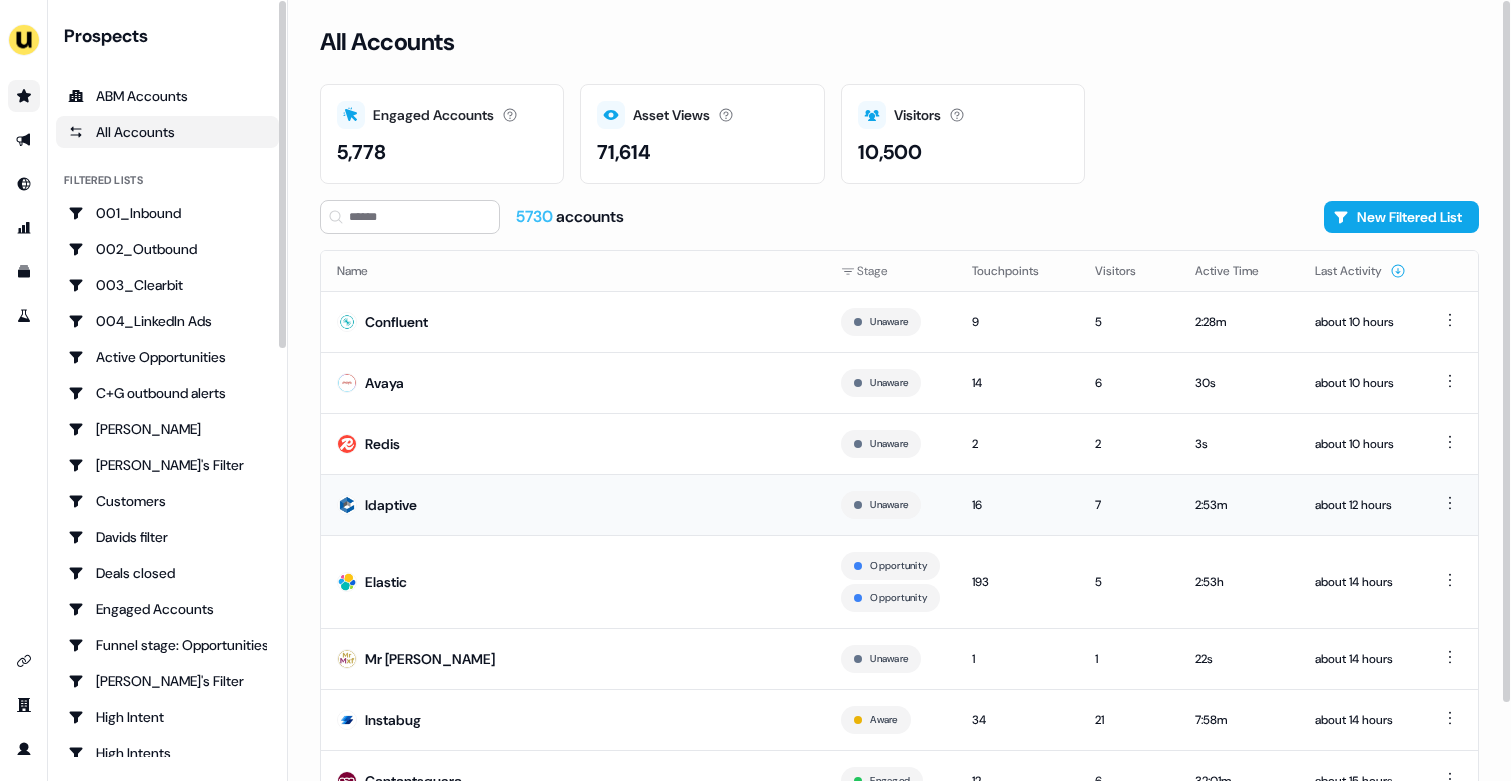 scroll, scrollTop: 86, scrollLeft: 0, axis: vertical 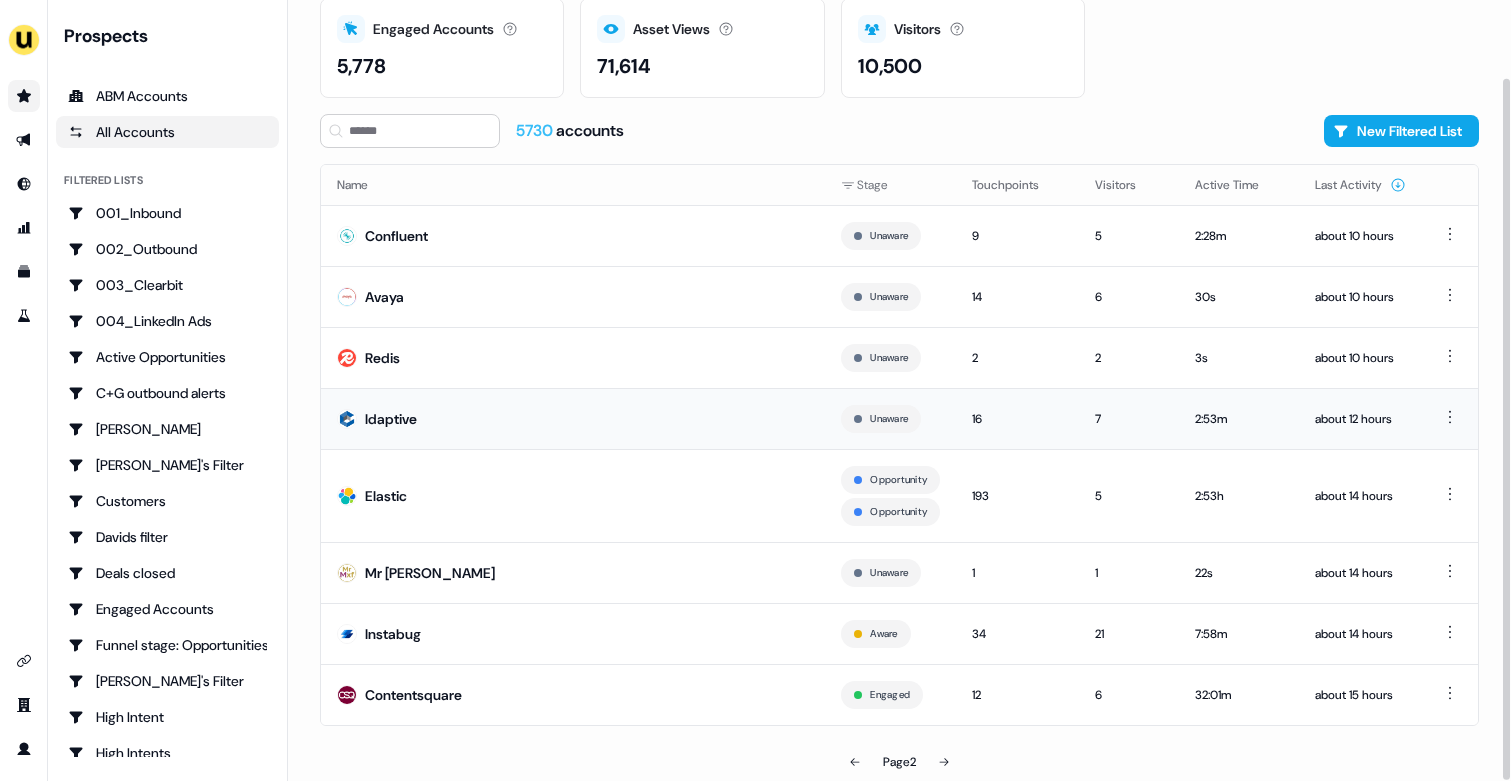 click on "Idaptive" at bounding box center (573, 418) 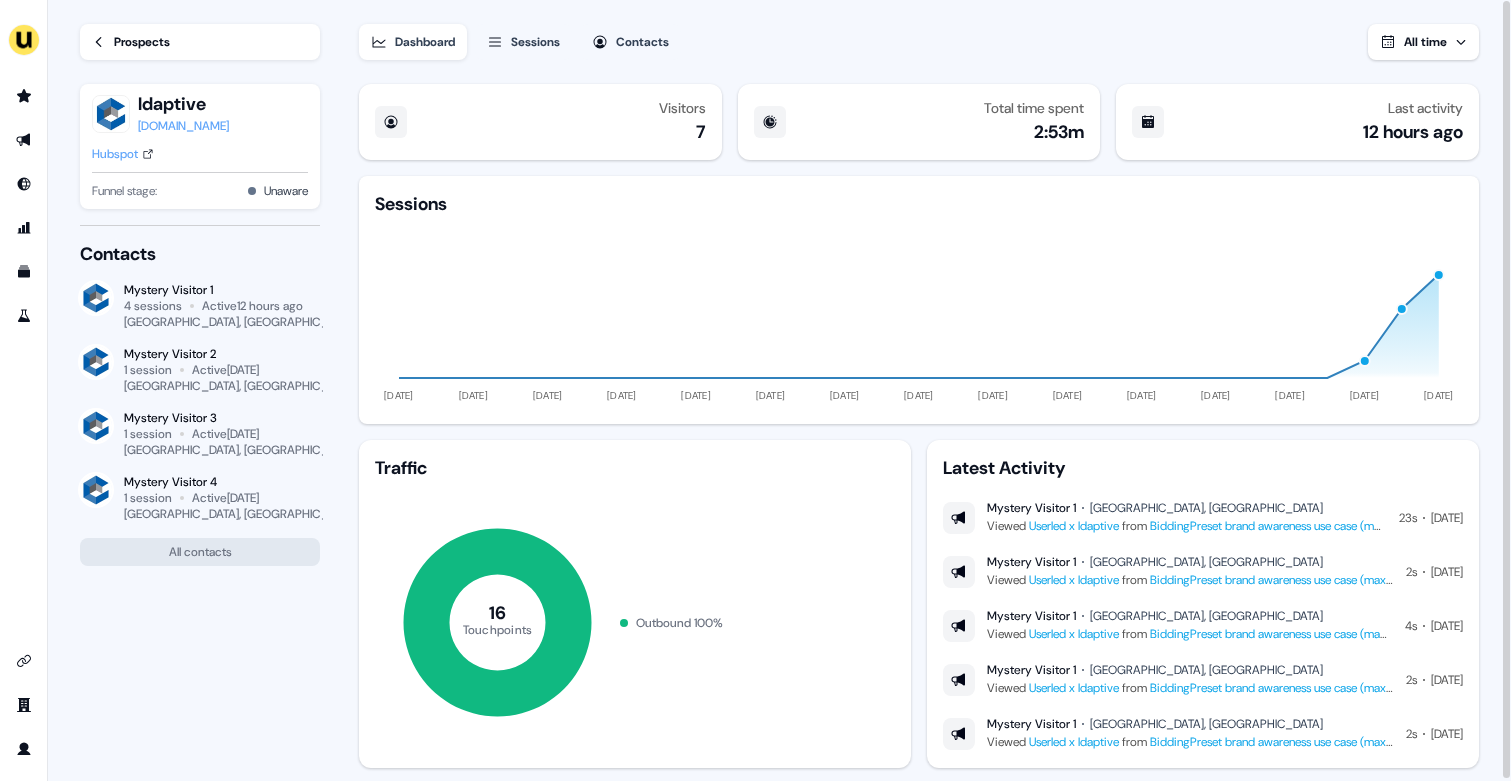 click on "Prospects" at bounding box center (142, 42) 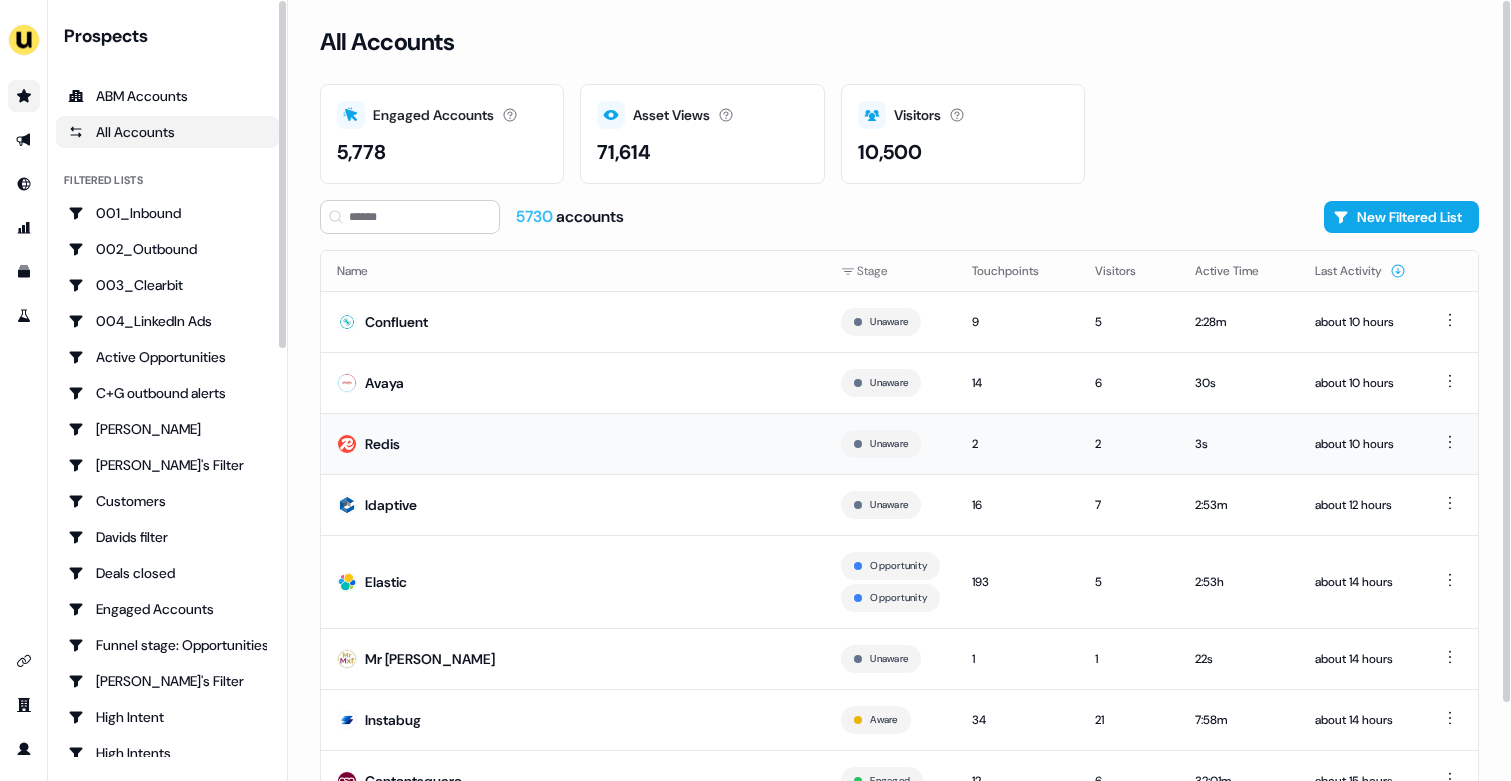 scroll, scrollTop: 86, scrollLeft: 0, axis: vertical 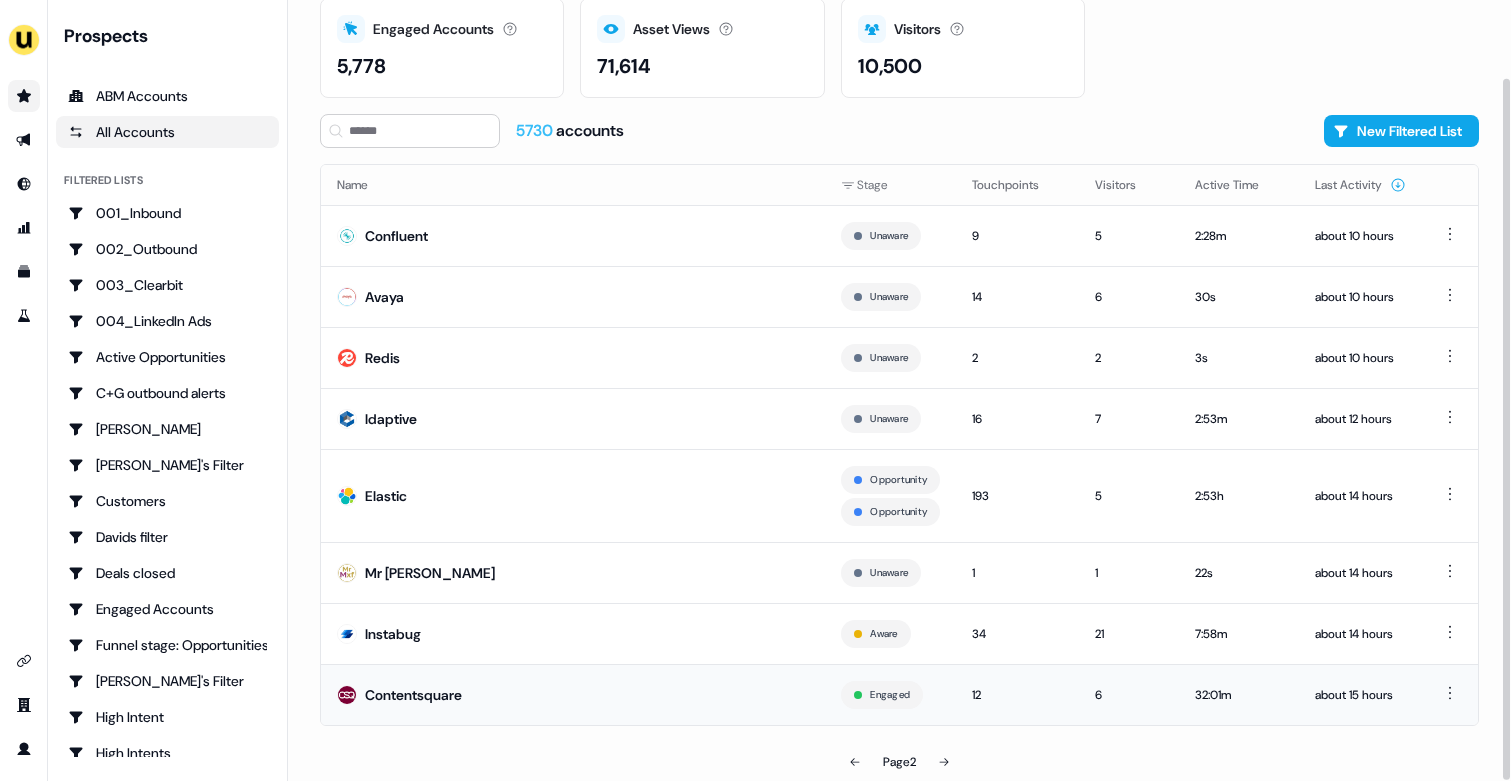 click on "Contentsquare" at bounding box center (573, 694) 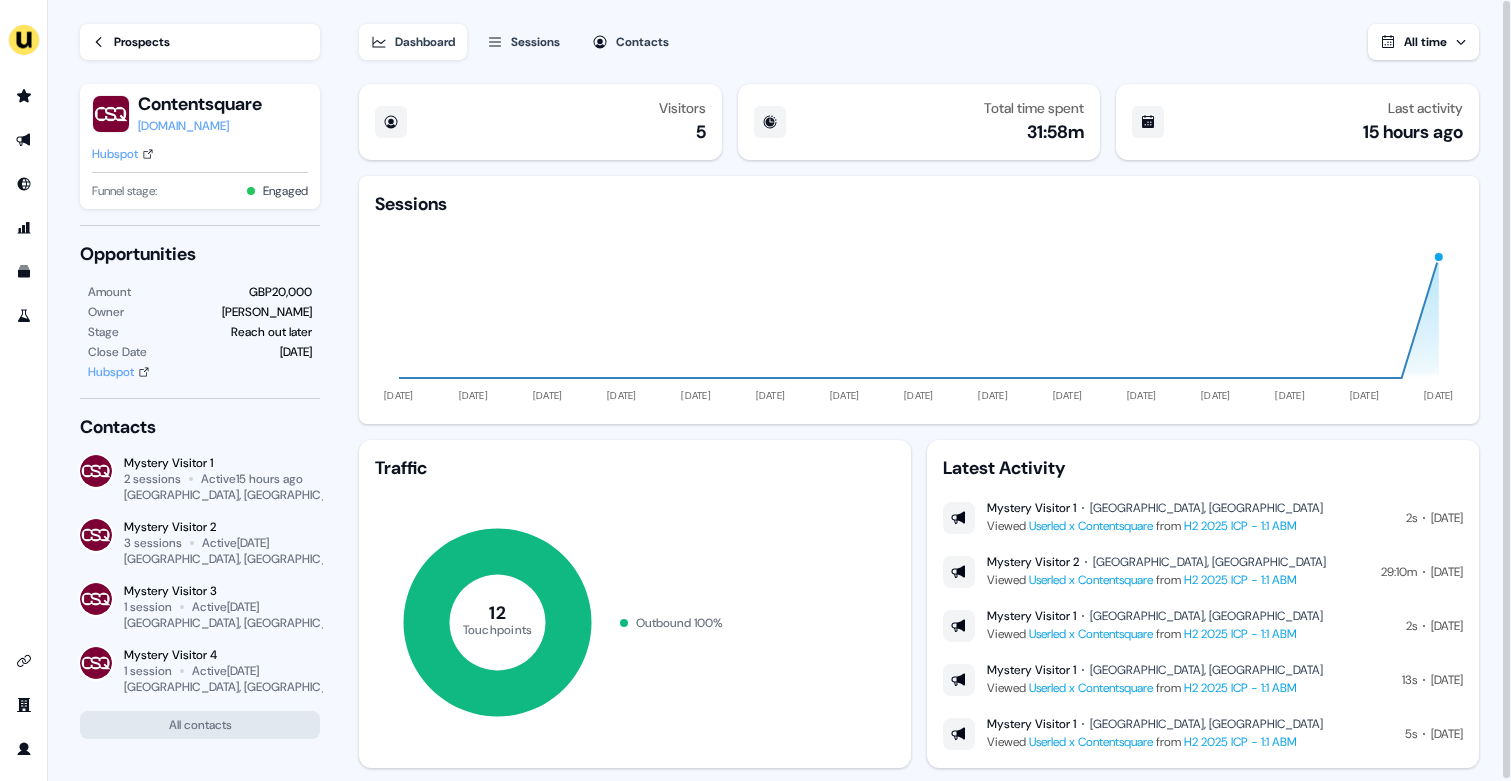 click on "Prospects" at bounding box center (142, 42) 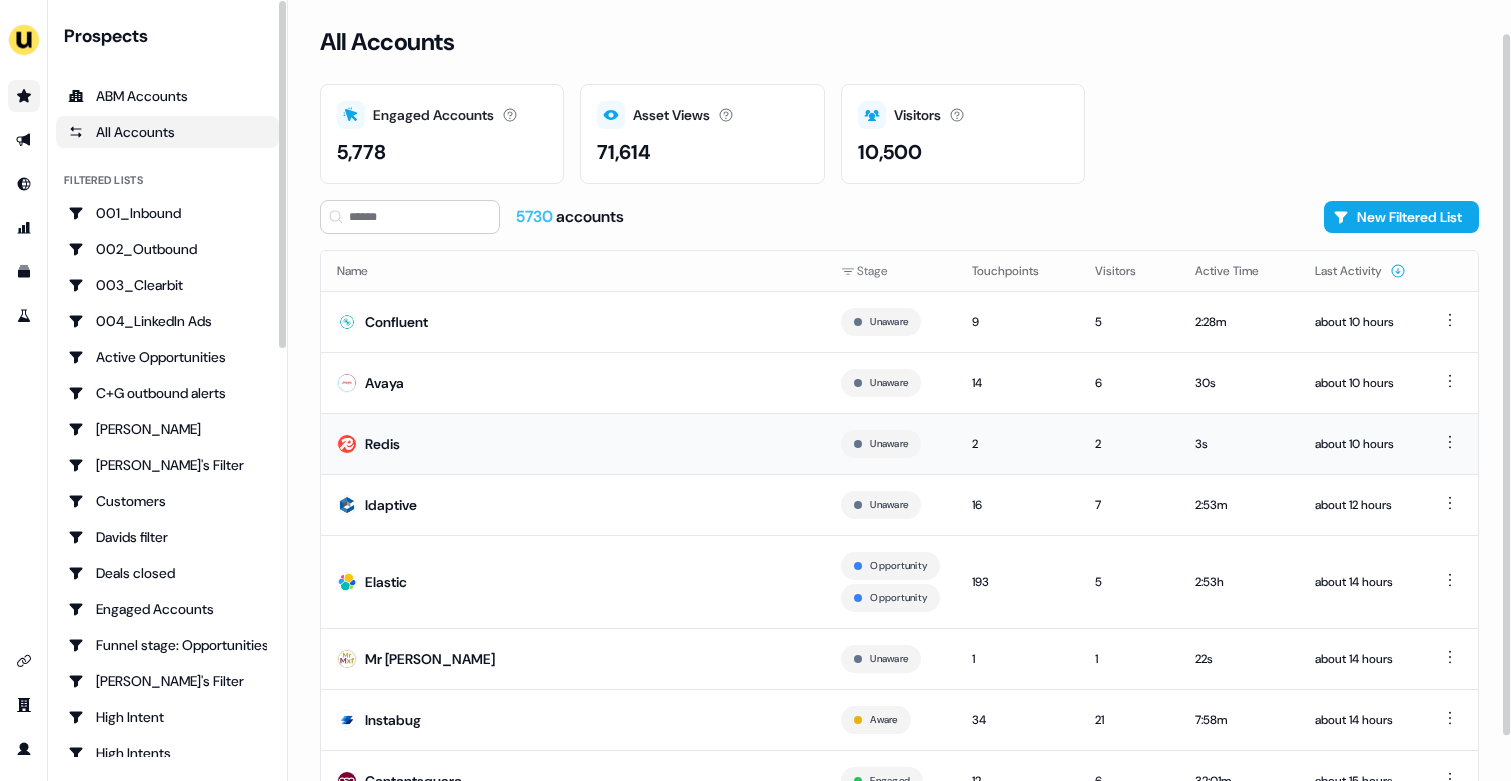 scroll, scrollTop: 86, scrollLeft: 0, axis: vertical 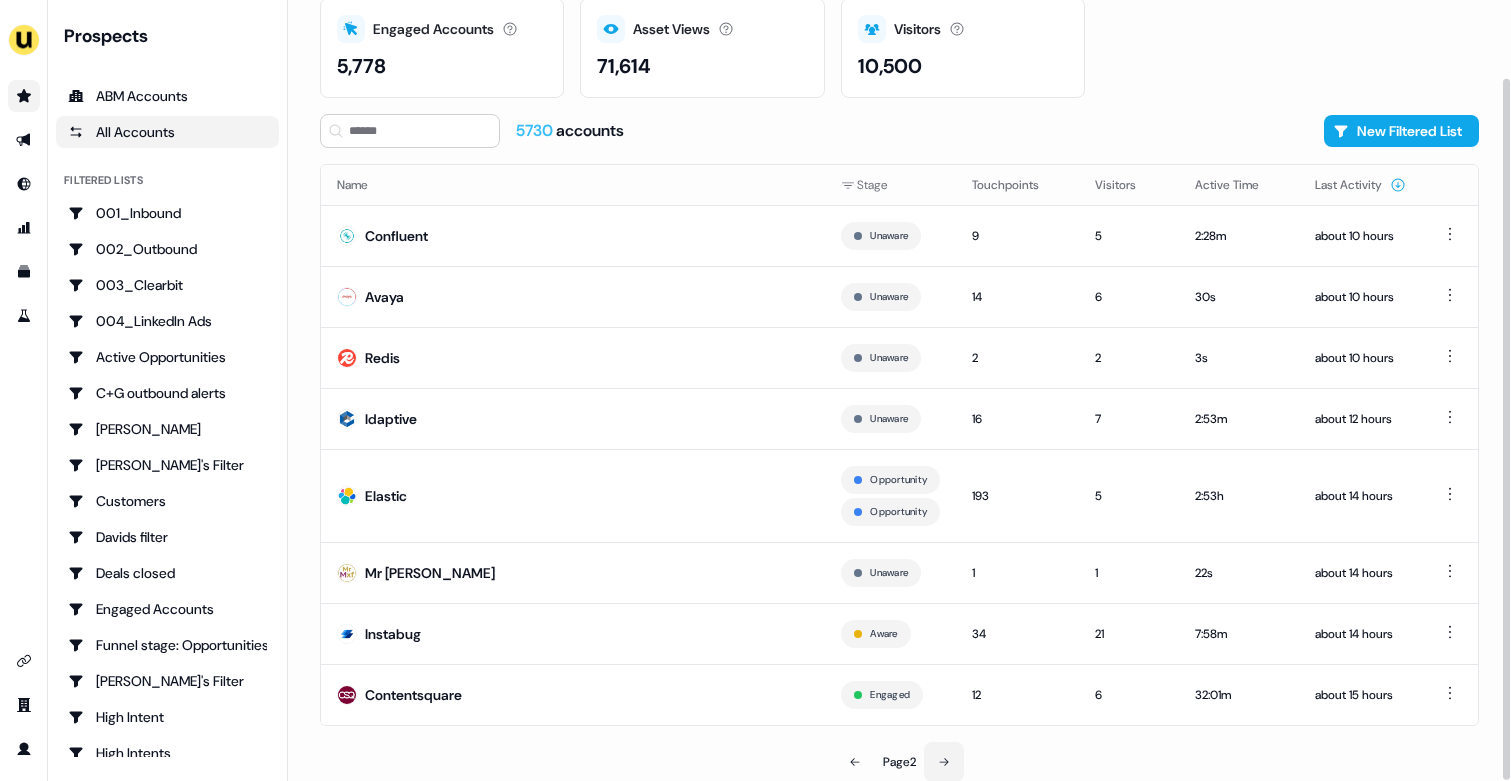 click at bounding box center [944, 762] 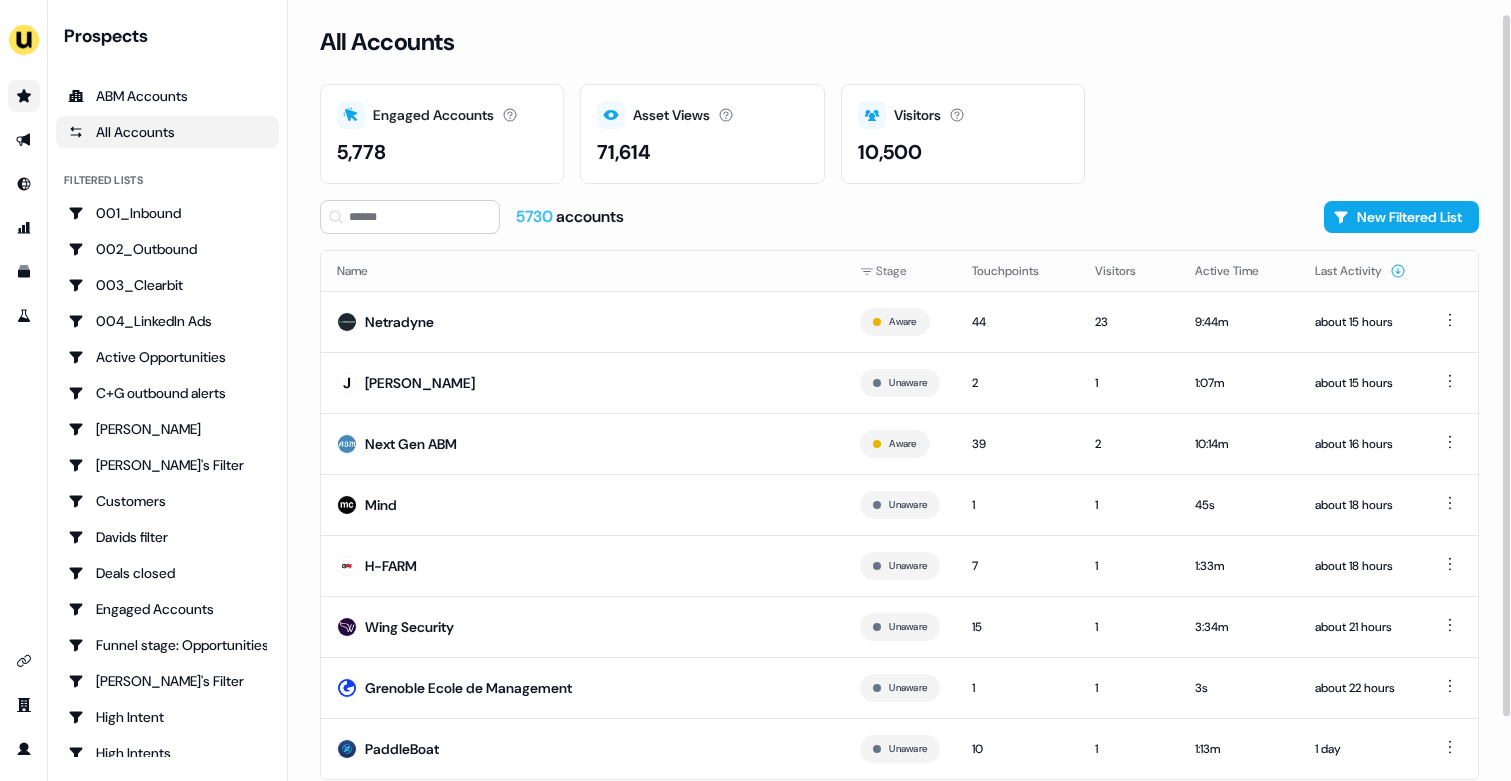 scroll, scrollTop: 54, scrollLeft: 0, axis: vertical 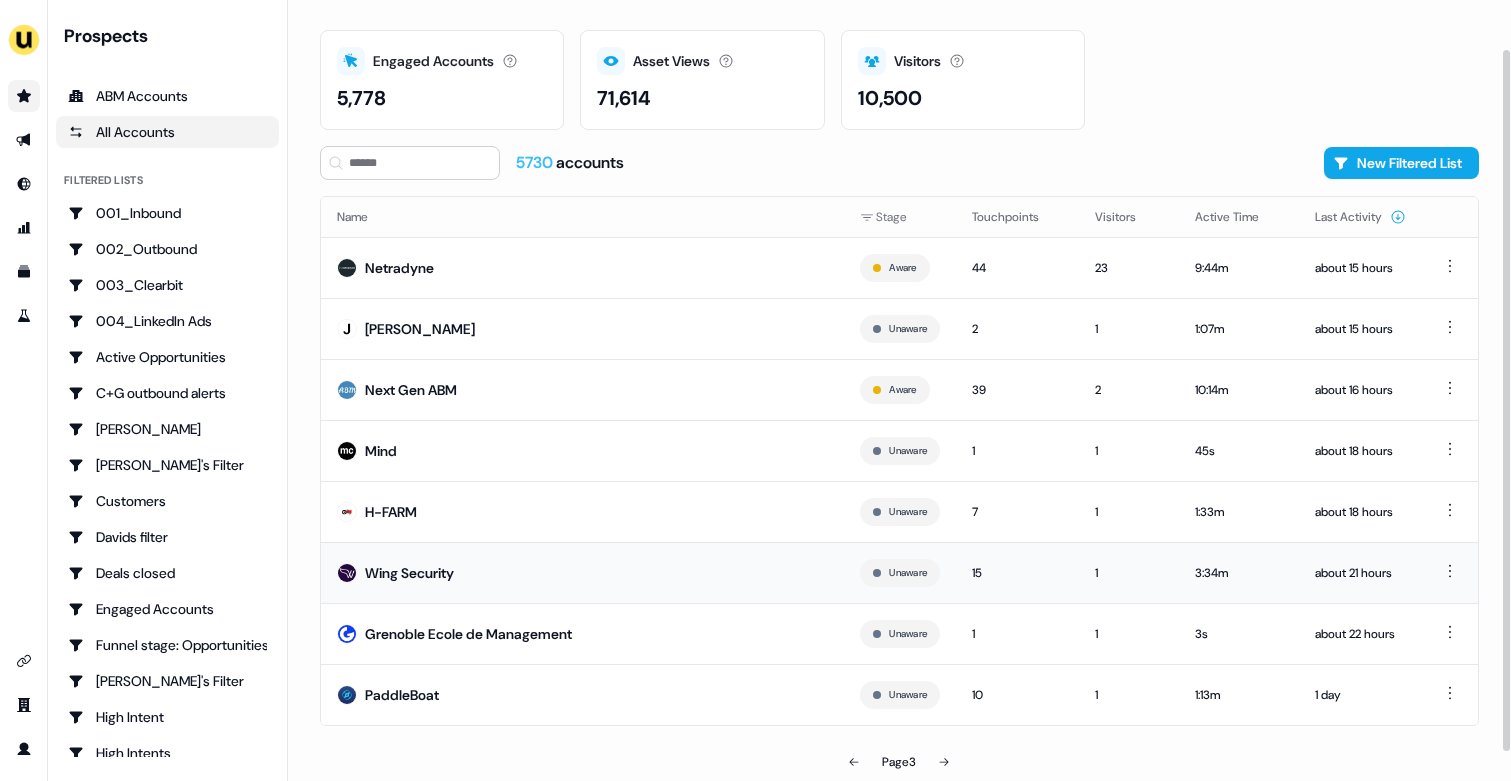 click on "Wing Security" at bounding box center (582, 572) 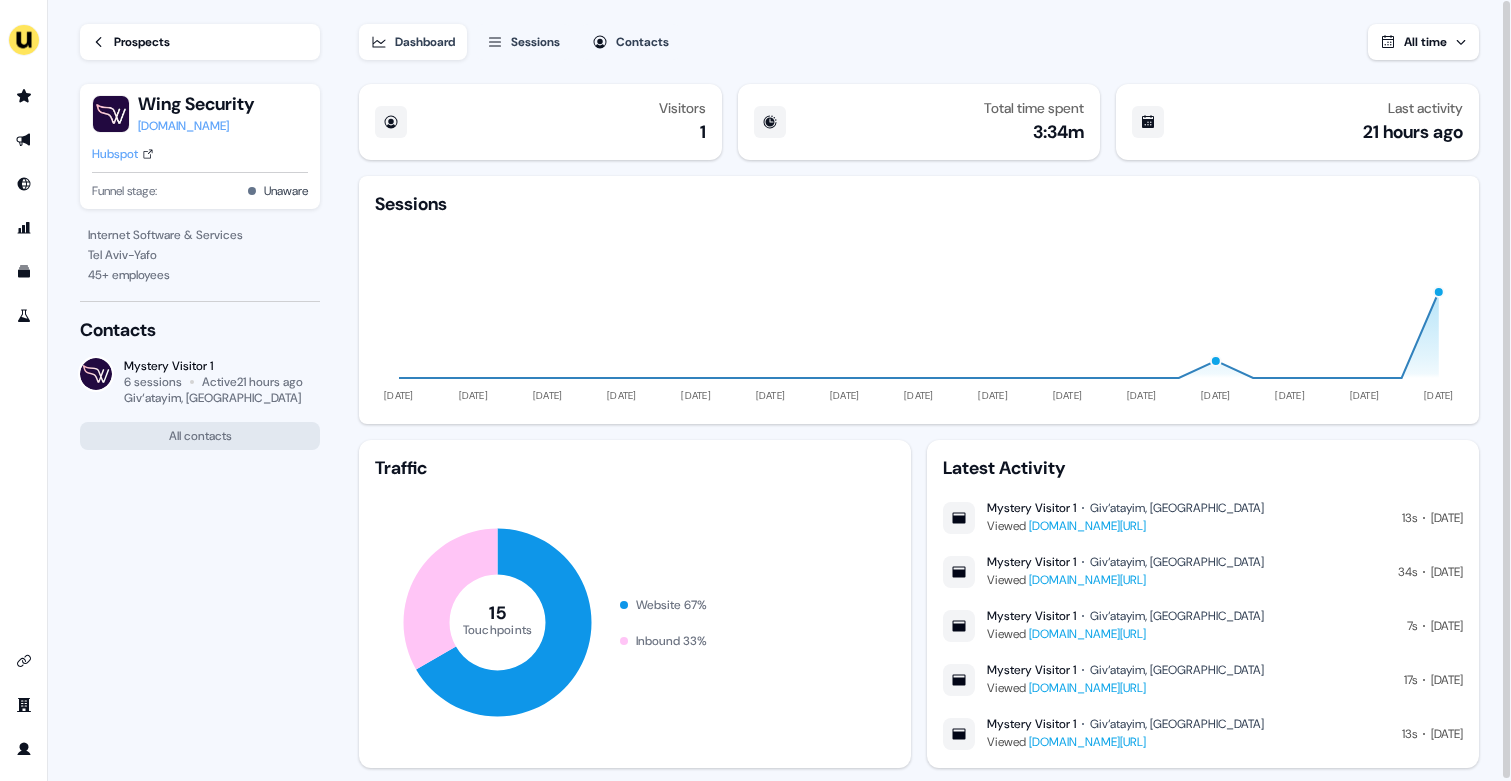click on "Hubspot" at bounding box center [115, 154] 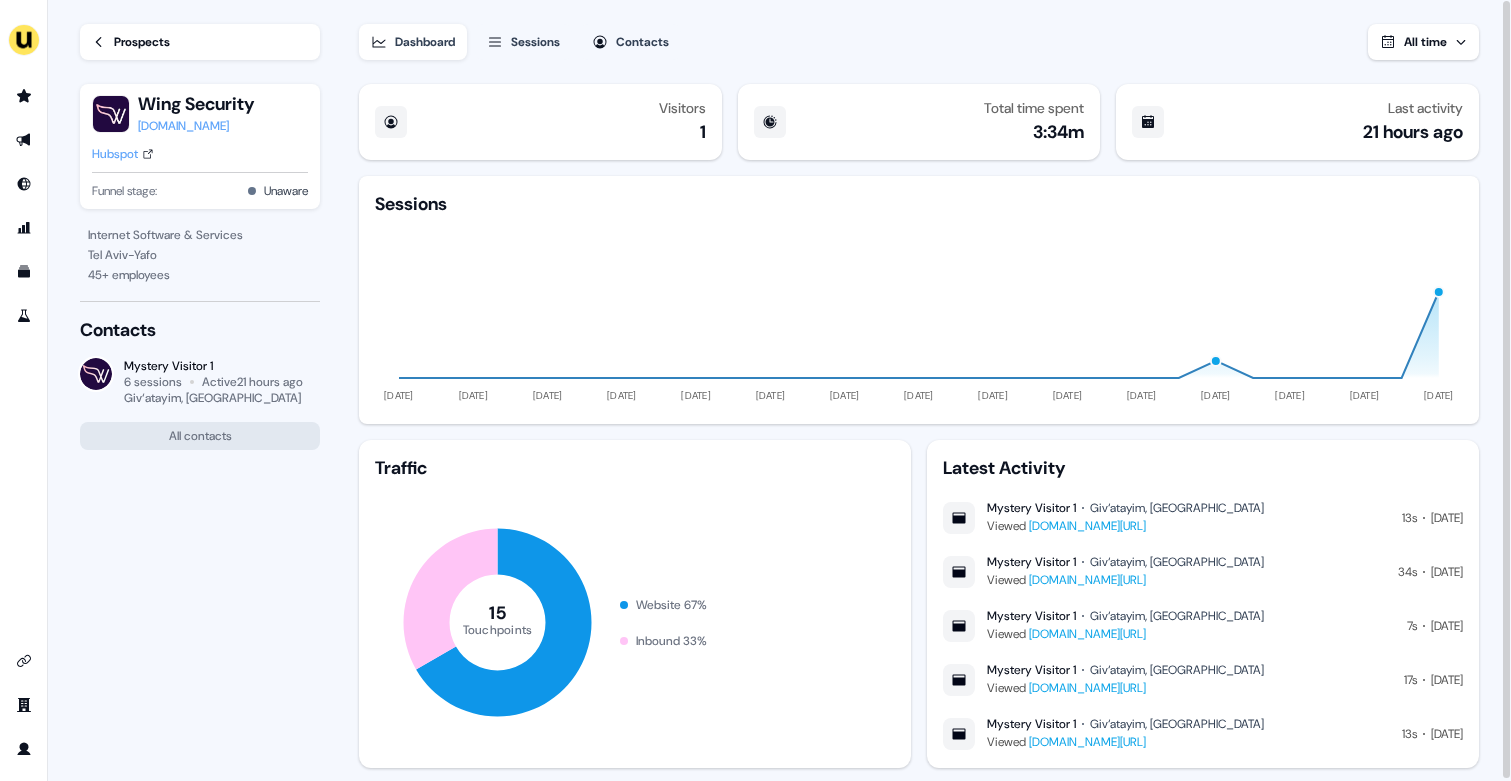 click on "Prospects" at bounding box center (142, 42) 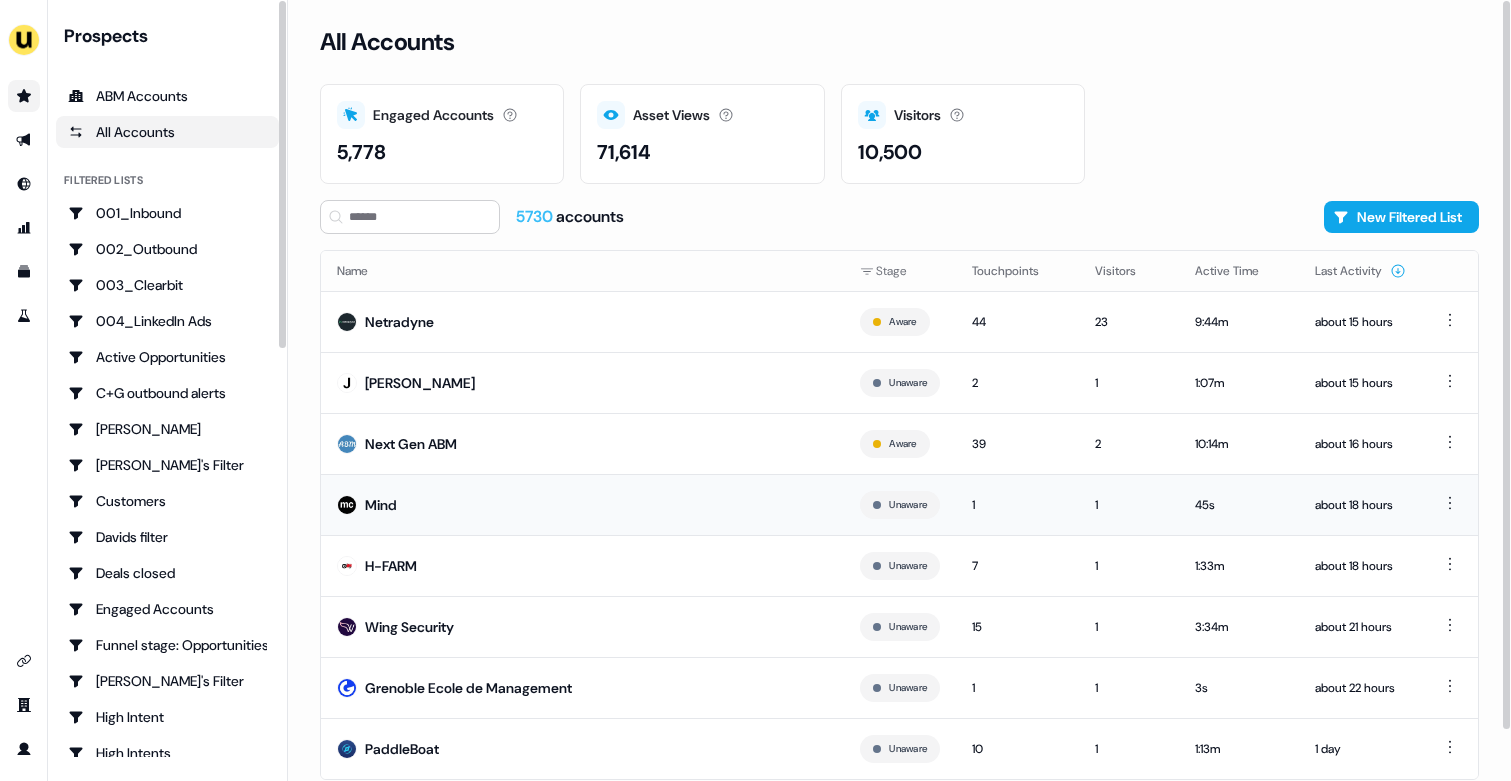 scroll, scrollTop: 54, scrollLeft: 0, axis: vertical 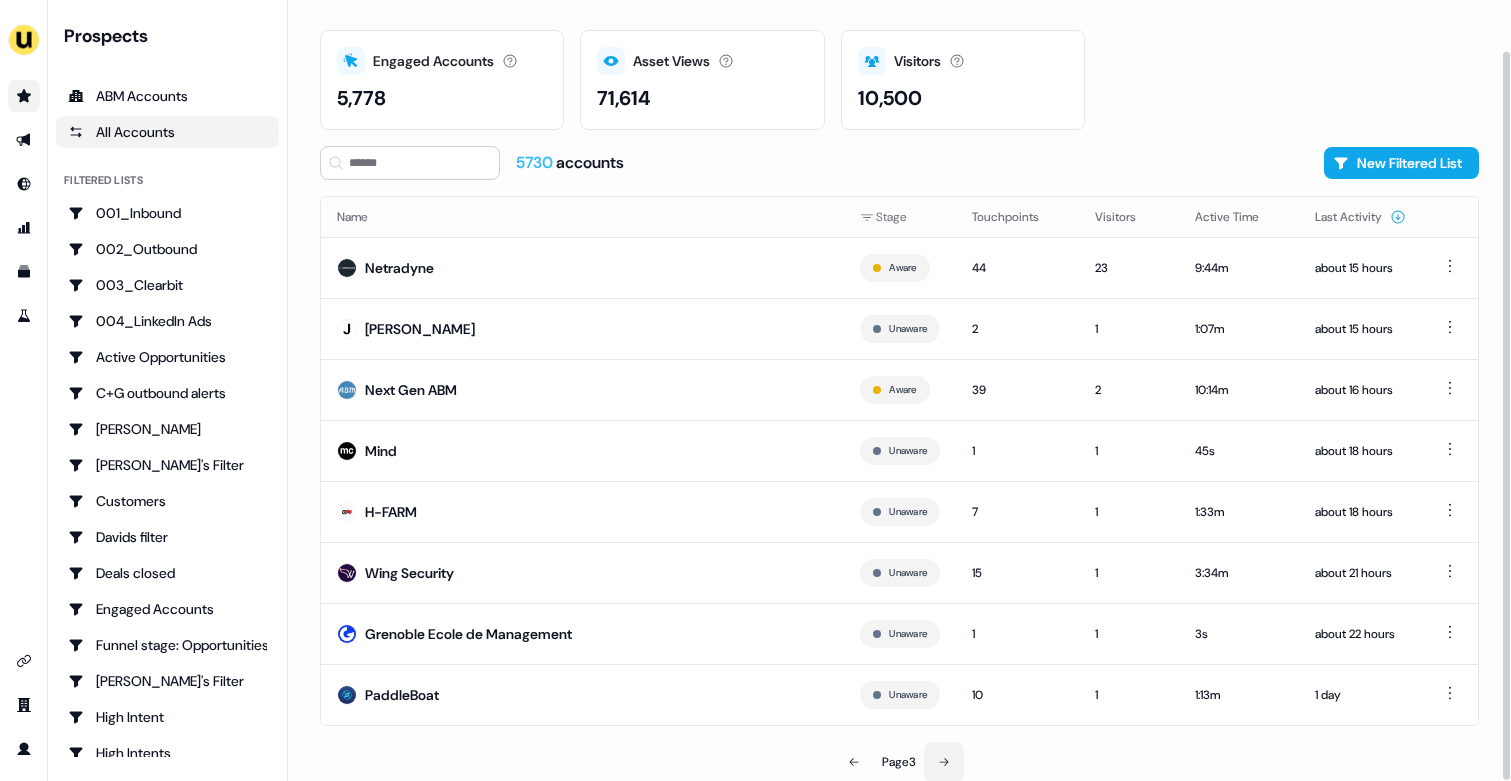 click at bounding box center [944, 762] 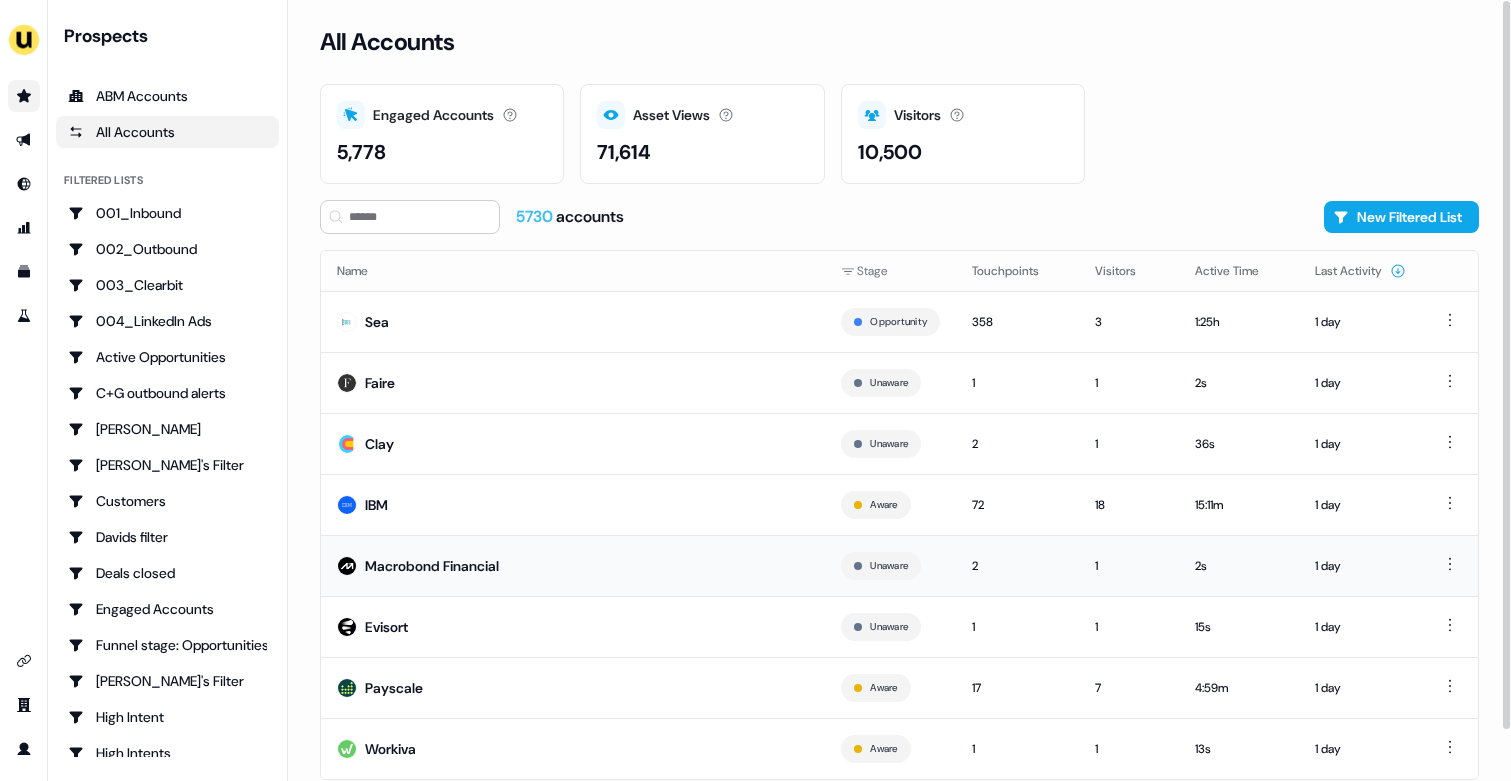 scroll, scrollTop: 54, scrollLeft: 0, axis: vertical 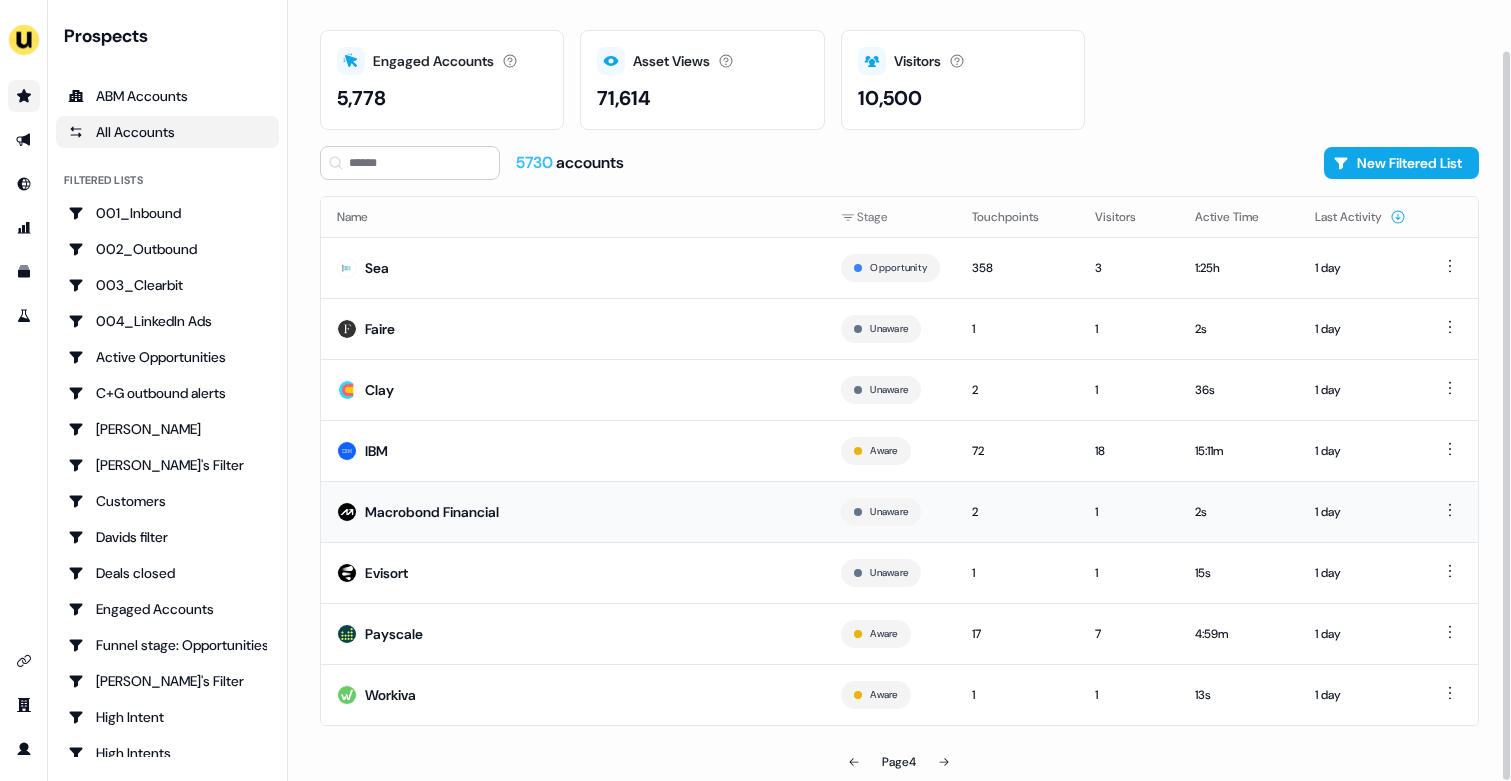 click on "Macrobond Financial" at bounding box center (573, 511) 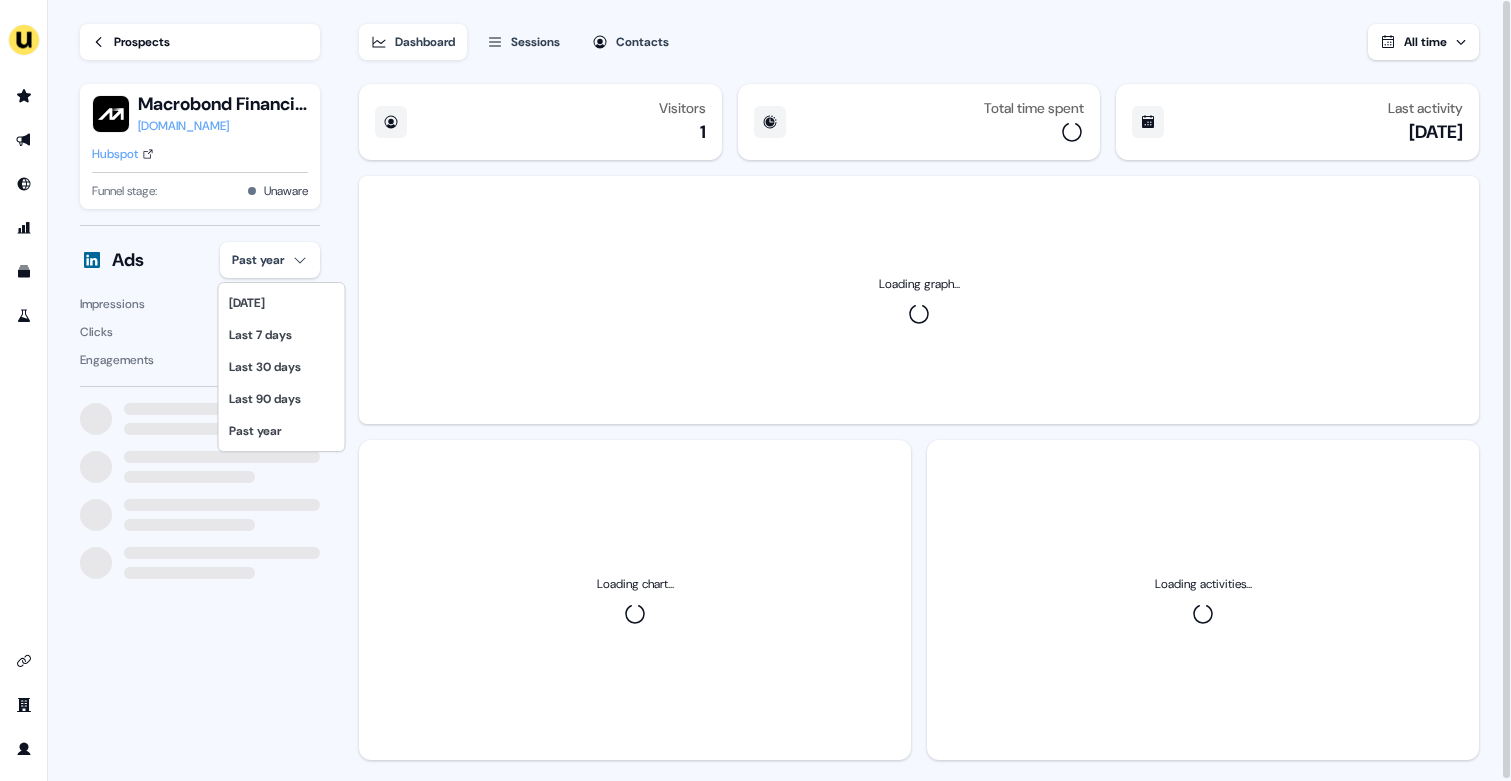 click on "For the best experience switch devices to a bigger screen. Go to [DOMAIN_NAME] Loading... Prospects Macrobond Financial [DOMAIN_NAME] Hubspot Funnel stage: Unaware Ads Past year Impressions 16 Clicks 0 Engagements 5 Dashboard Sessions Contacts All time Visitors 1 Total time spent Last activity [DATE] Loading graph... Loading chart... Loading activities... 6 [DATE] Last 7 days Last 30 days Last 90 days Past year" at bounding box center (755, 390) 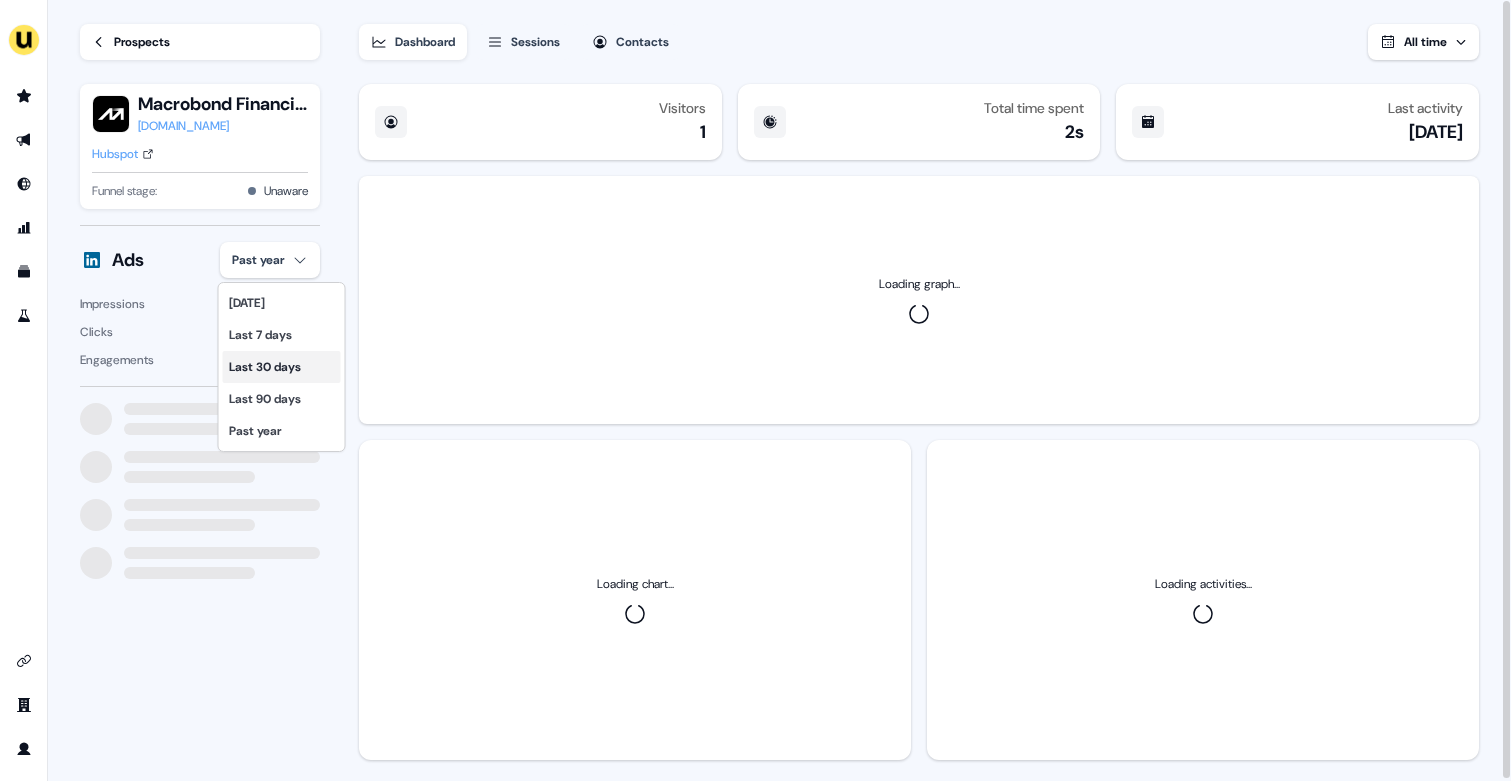 click on "Last 30 days" at bounding box center (282, 367) 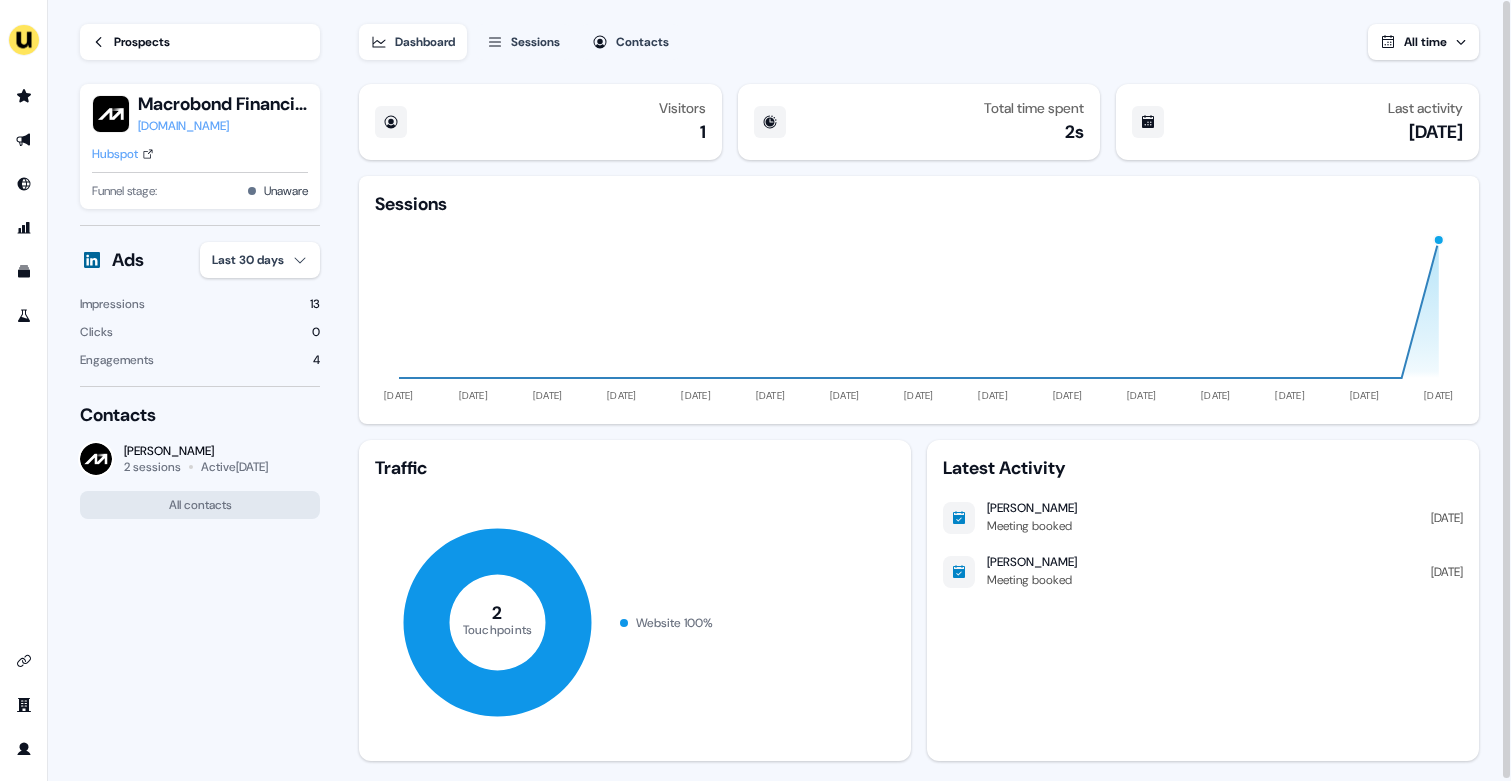 click on "Prospects" at bounding box center (142, 42) 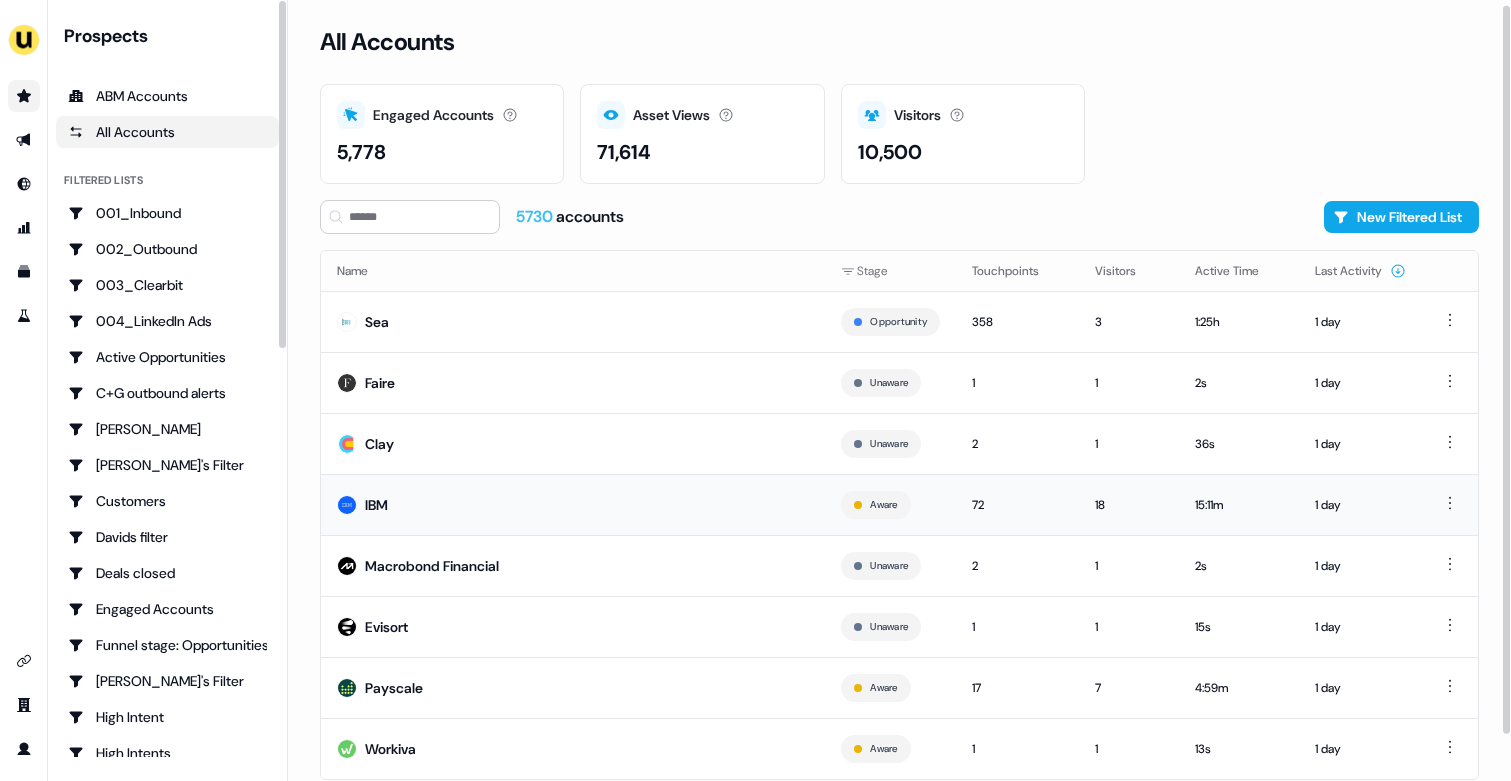 scroll, scrollTop: 54, scrollLeft: 0, axis: vertical 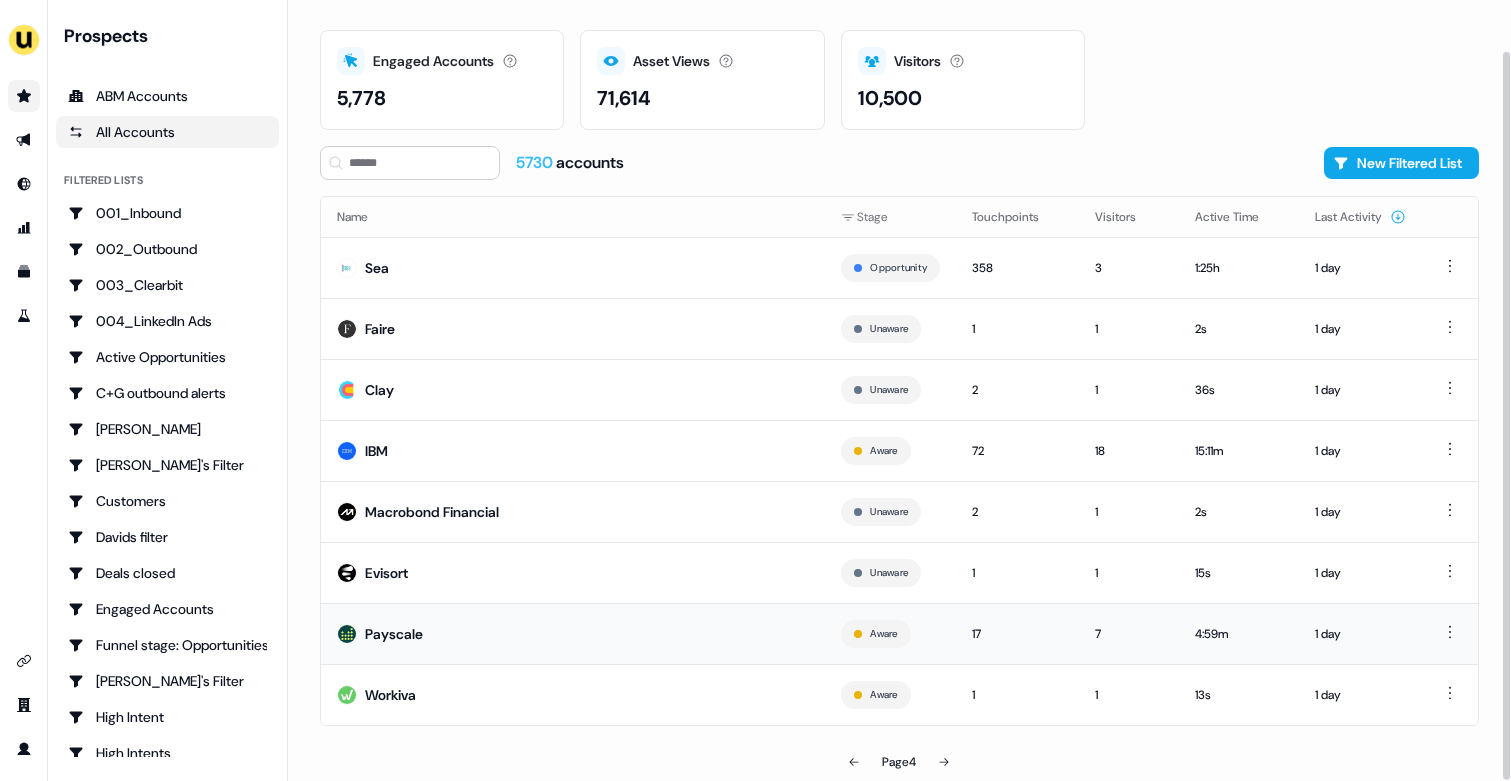 click on "Payscale" at bounding box center (573, 633) 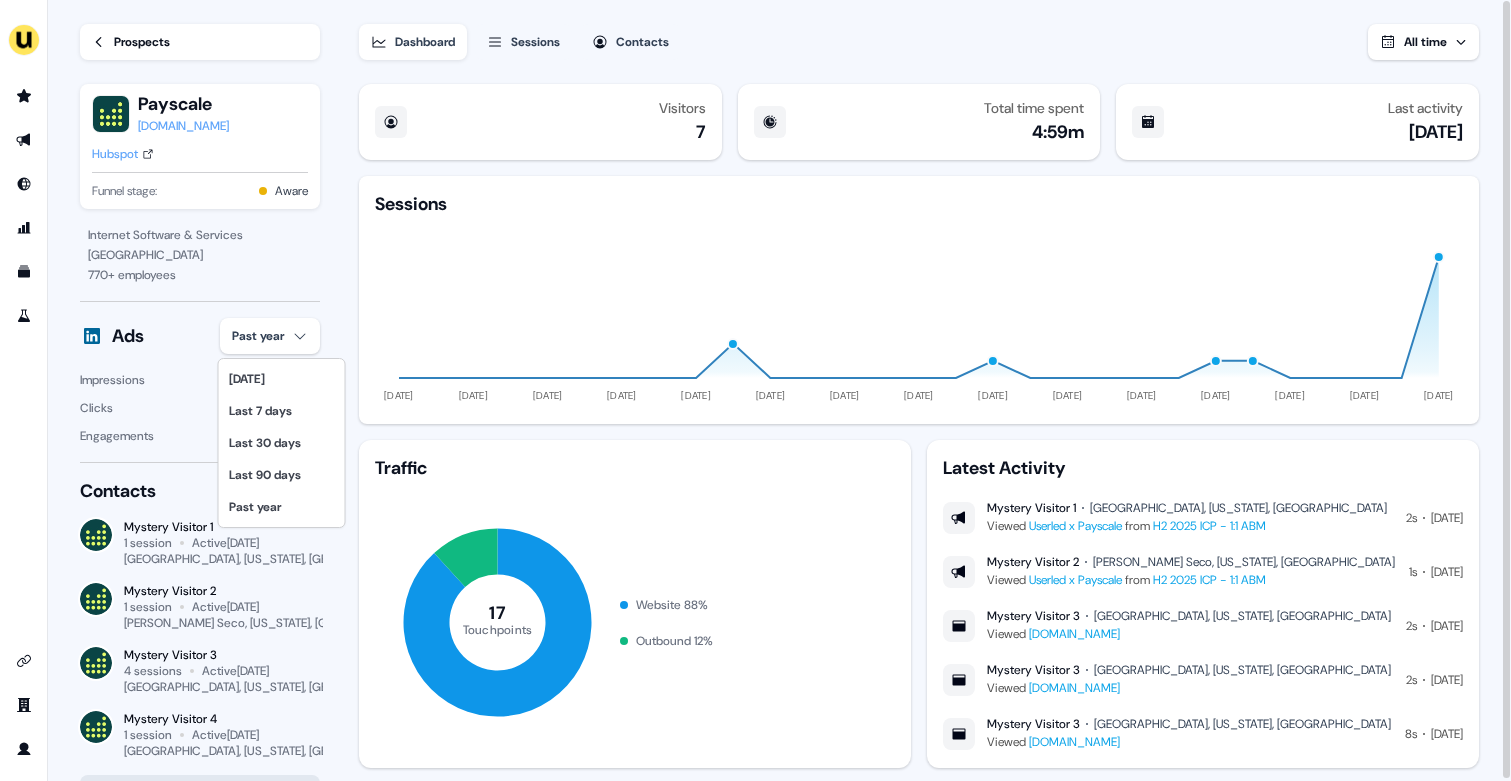 click on "For the best experience switch devices to a bigger screen. Go to [DOMAIN_NAME] Loading... Prospects Payscale [DOMAIN_NAME] Hubspot Funnel stage: Aware Internet Software & Services [GEOGRAPHIC_DATA] 770 + employees Ads Past year Impressions 228 Clicks 8 Engagements 6 Contacts Mystery Visitor 1 1   session Active  [DATE] [GEOGRAPHIC_DATA], [US_STATE], [GEOGRAPHIC_DATA] Mystery Visitor 2 1   session Active  [DATE] [PERSON_NAME][GEOGRAPHIC_DATA], [US_STATE], [GEOGRAPHIC_DATA] Mystery Visitor 3 4   sessions Active  [DATE] [GEOGRAPHIC_DATA], [US_STATE], [GEOGRAPHIC_DATA] Mystery Visitor 4 1   session Active  [DATE] [GEOGRAPHIC_DATA], [US_STATE], [GEOGRAPHIC_DATA] All contacts Dashboard Sessions Contacts All time Visitors 7 Total time spent 4:59m Last activity [DATE] Sessions [DATE] [DATE] [DATE] [DATE] [DATE] [DATE] [DATE] [DATE] [DATE] [DATE] [DATE] [DATE] [DATE] [DATE] [DATE] Traffic 17 Touchpoints Website   88 % Outbound   12 % Latest Activity Mystery Visitor 1 [GEOGRAPHIC_DATA], [US_STATE], [GEOGRAPHIC_DATA] Viewed   Userled x Payscale   from   H2 2025 ICP - 1:1 ABM 2s [DATE] Viewed     from" at bounding box center [755, 390] 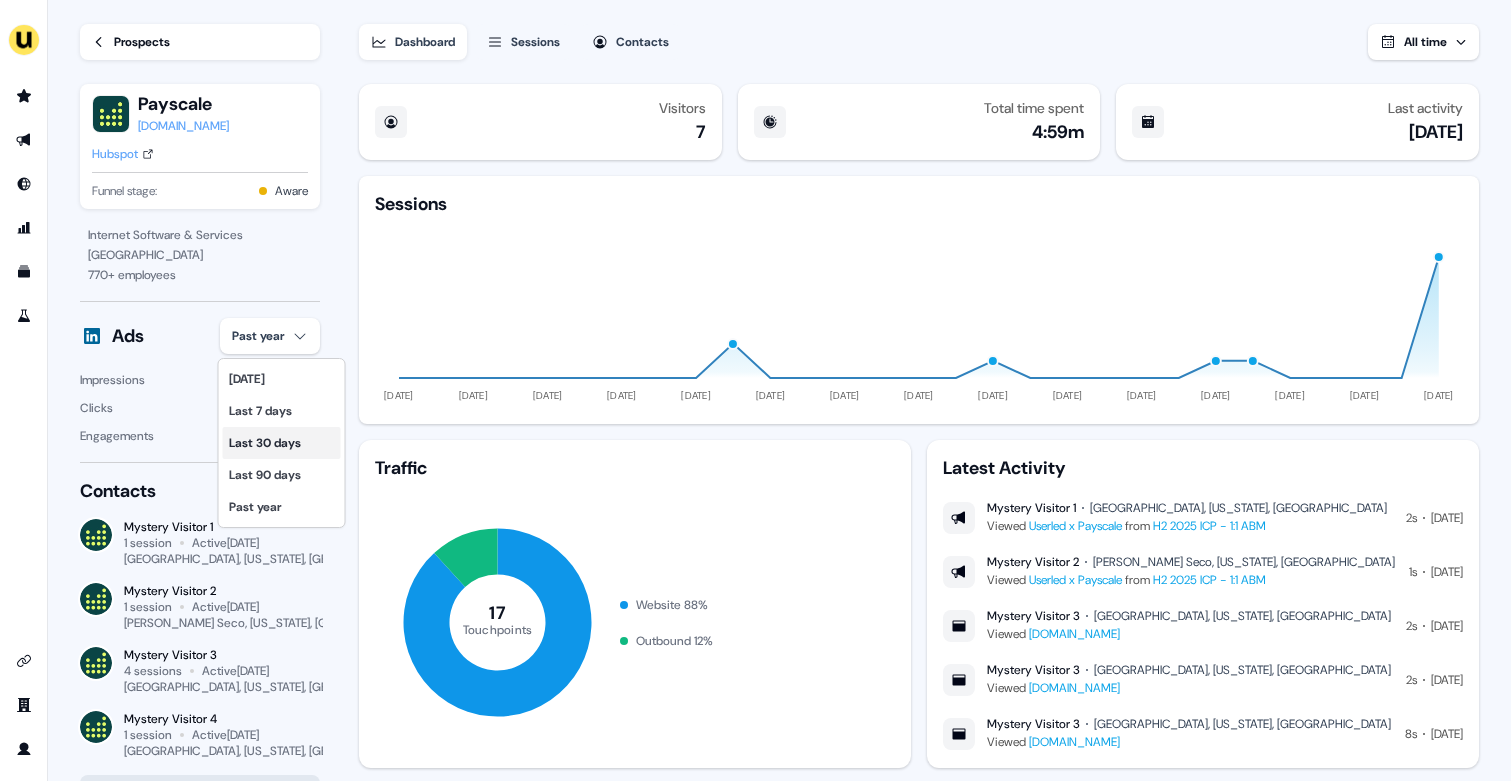 click on "Last 30 days" at bounding box center [282, 443] 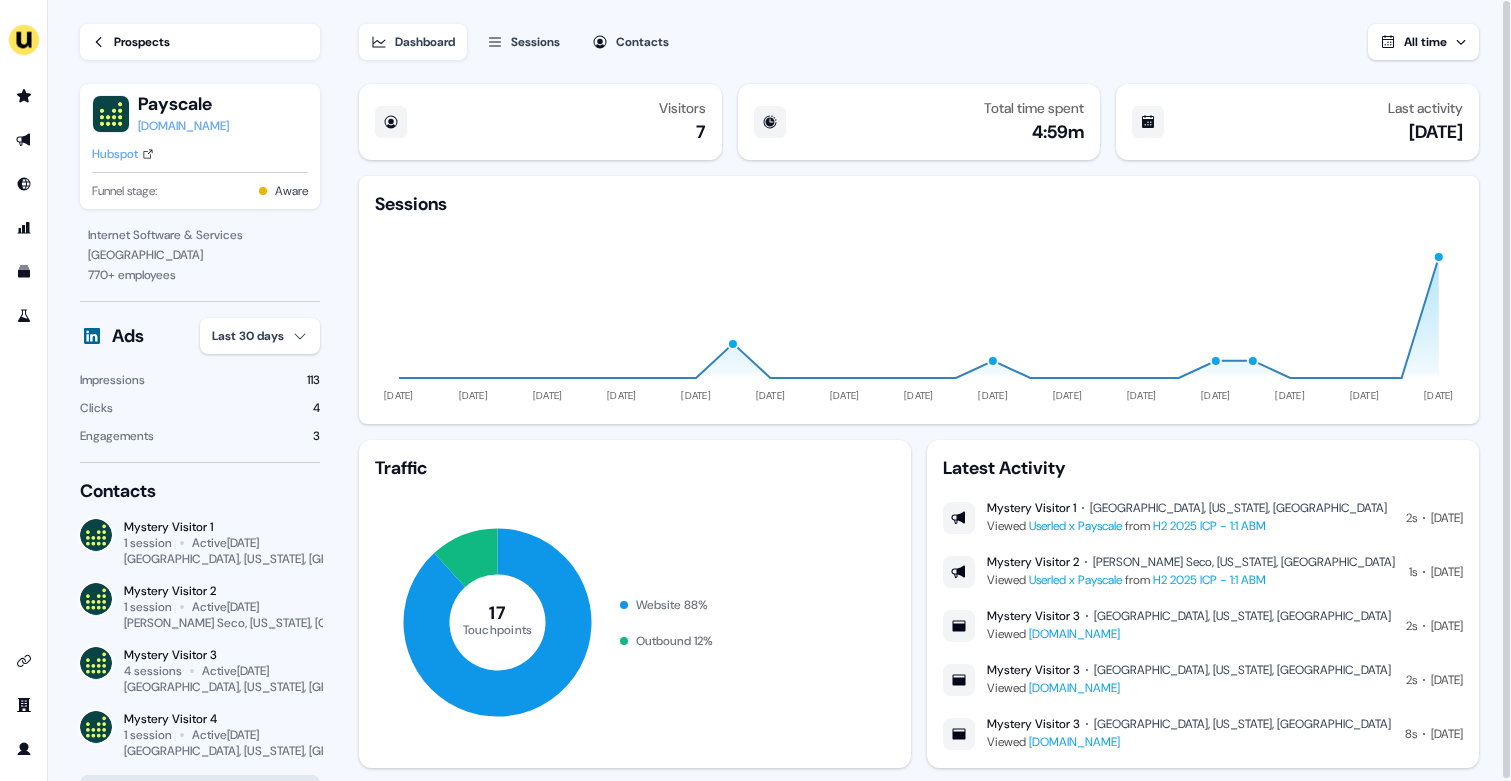 click on "Prospects" at bounding box center (142, 42) 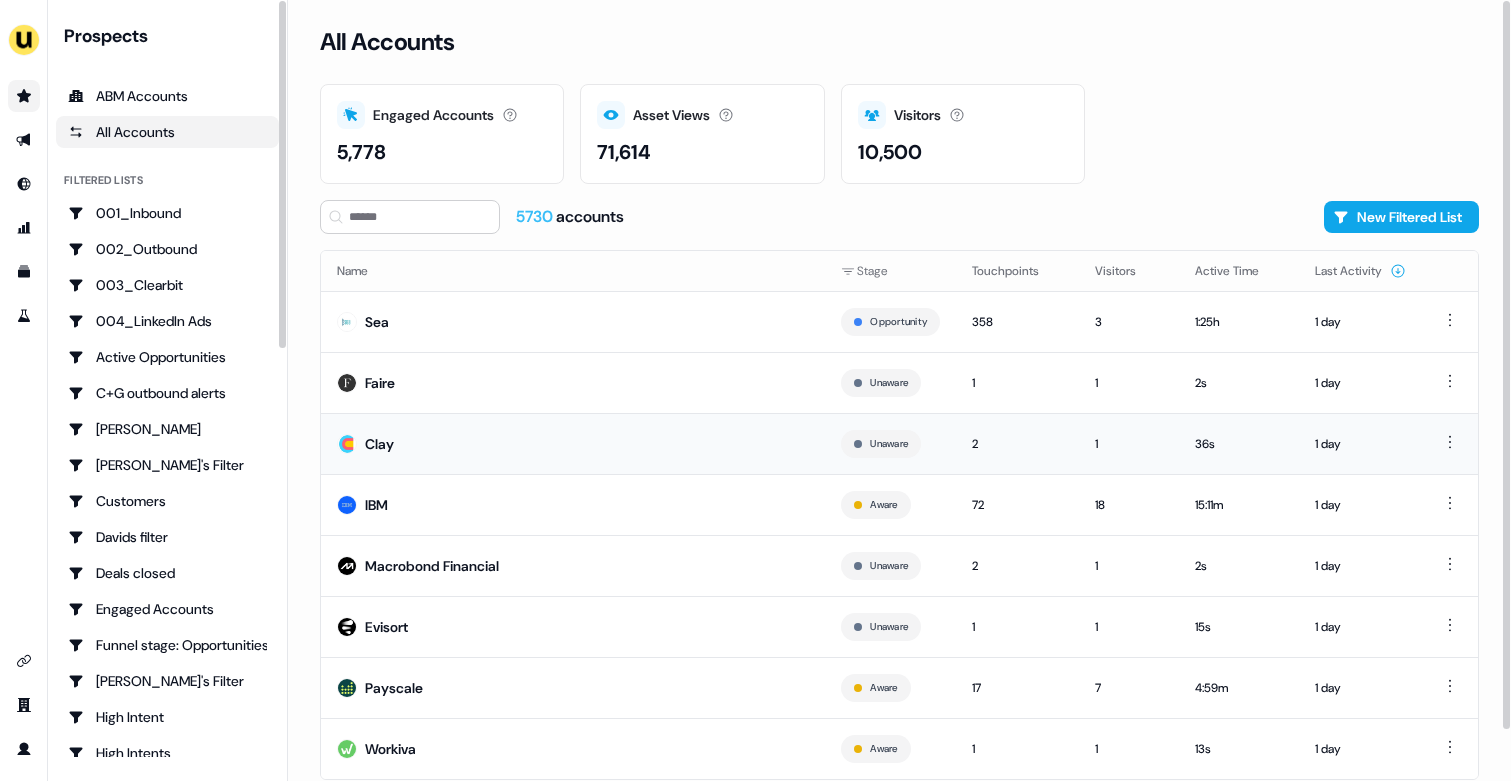 scroll, scrollTop: 54, scrollLeft: 0, axis: vertical 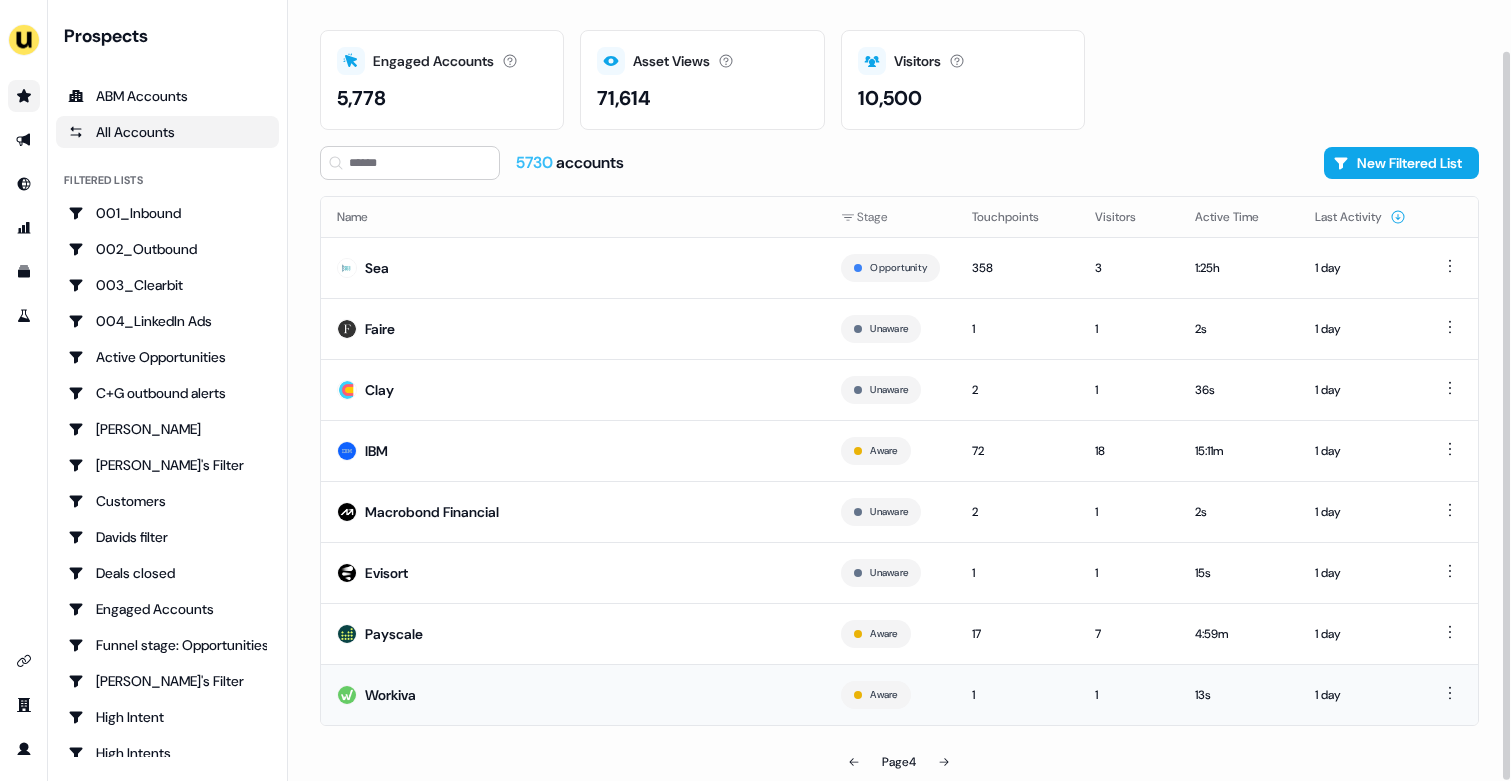 click on "Workiva" at bounding box center [573, 694] 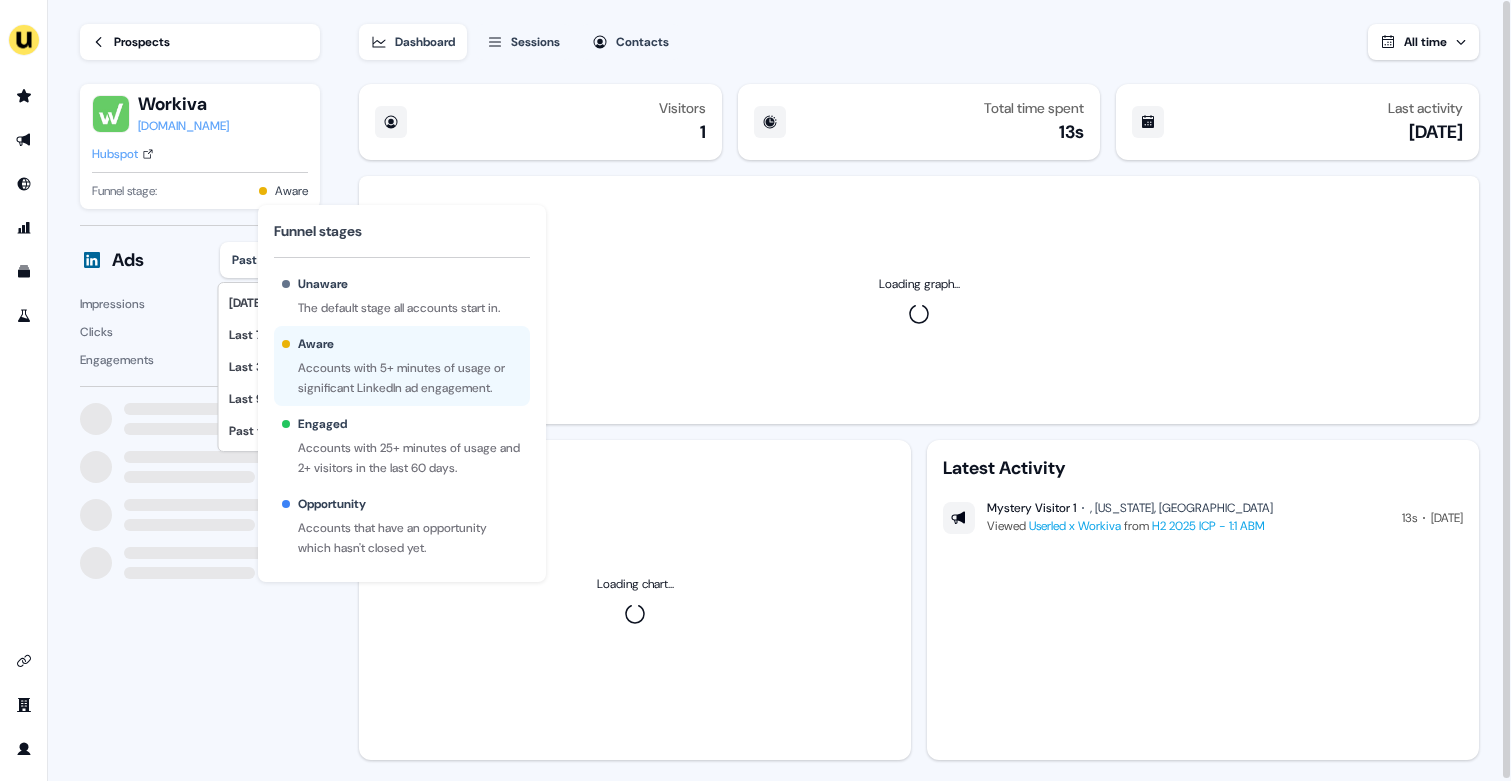 click on "For the best experience switch devices to a bigger screen. Go to [DOMAIN_NAME] Loading... Prospects Workiva [DOMAIN_NAME] Hubspot Funnel stage: Aware Ads Past year Impressions 858 Clicks 5 Engagements 19 Dashboard Sessions Contacts All time Visitors 1 Total time spent 13s Last activity [DATE] Loading graph... Loading chart... Latest Activity Mystery Visitor 1 , [US_STATE], [GEOGRAPHIC_DATA] Viewed   Userled x Workiva   from   H2 2025 ICP - 1:1 ABM 13s [DATE] 6 Funnel stages Unaware The default stage all accounts start in. Aware Accounts with 5+ minutes of usage or significant LinkedIn ad engagement. Engaged Accounts with 25+ minutes of usage and 2+ visitors in the last 60 days. Opportunity Accounts that have an opportunity which hasn't closed yet. Funnel stages Unaware The default stage all accounts start in. Aware Accounts with 5+ minutes of usage or significant LinkedIn ad engagement. Engaged Accounts with 25+ minutes of usage and 2+ visitors in the last 60 days. Opportunity [DATE] Last 7 days Last 30 days Last 90 days" at bounding box center [755, 390] 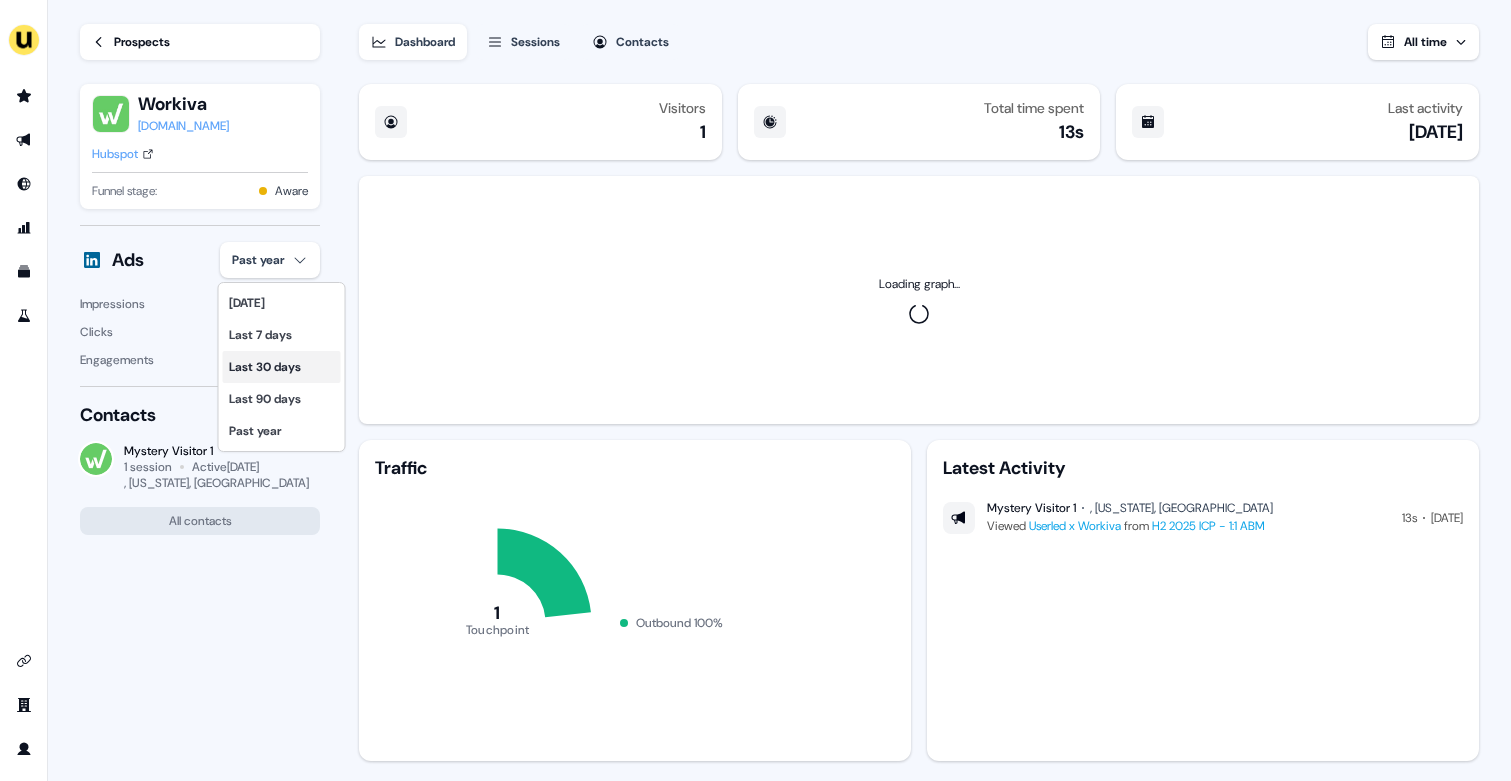 click on "Last 30 days" at bounding box center [282, 367] 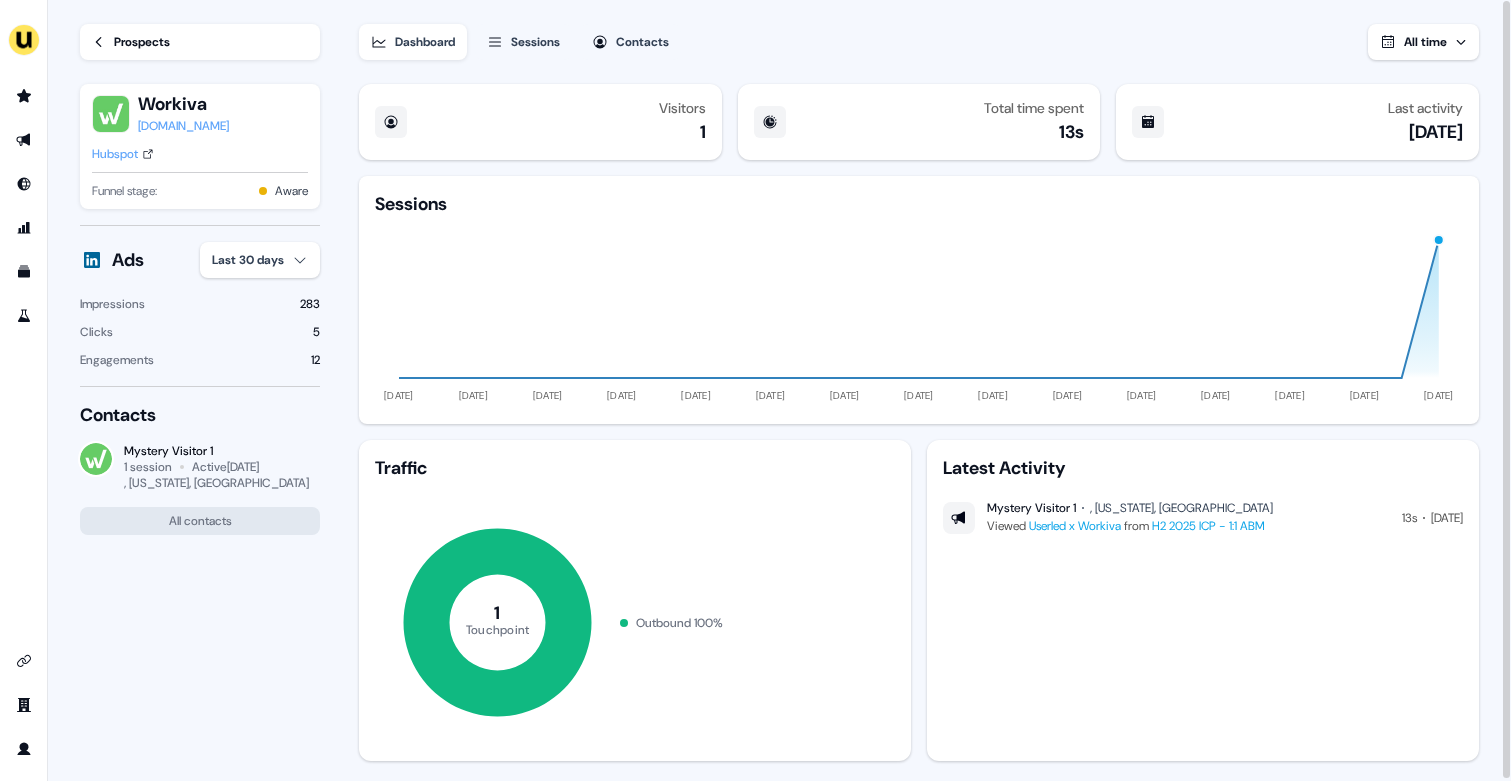 click on "Prospects" at bounding box center [142, 42] 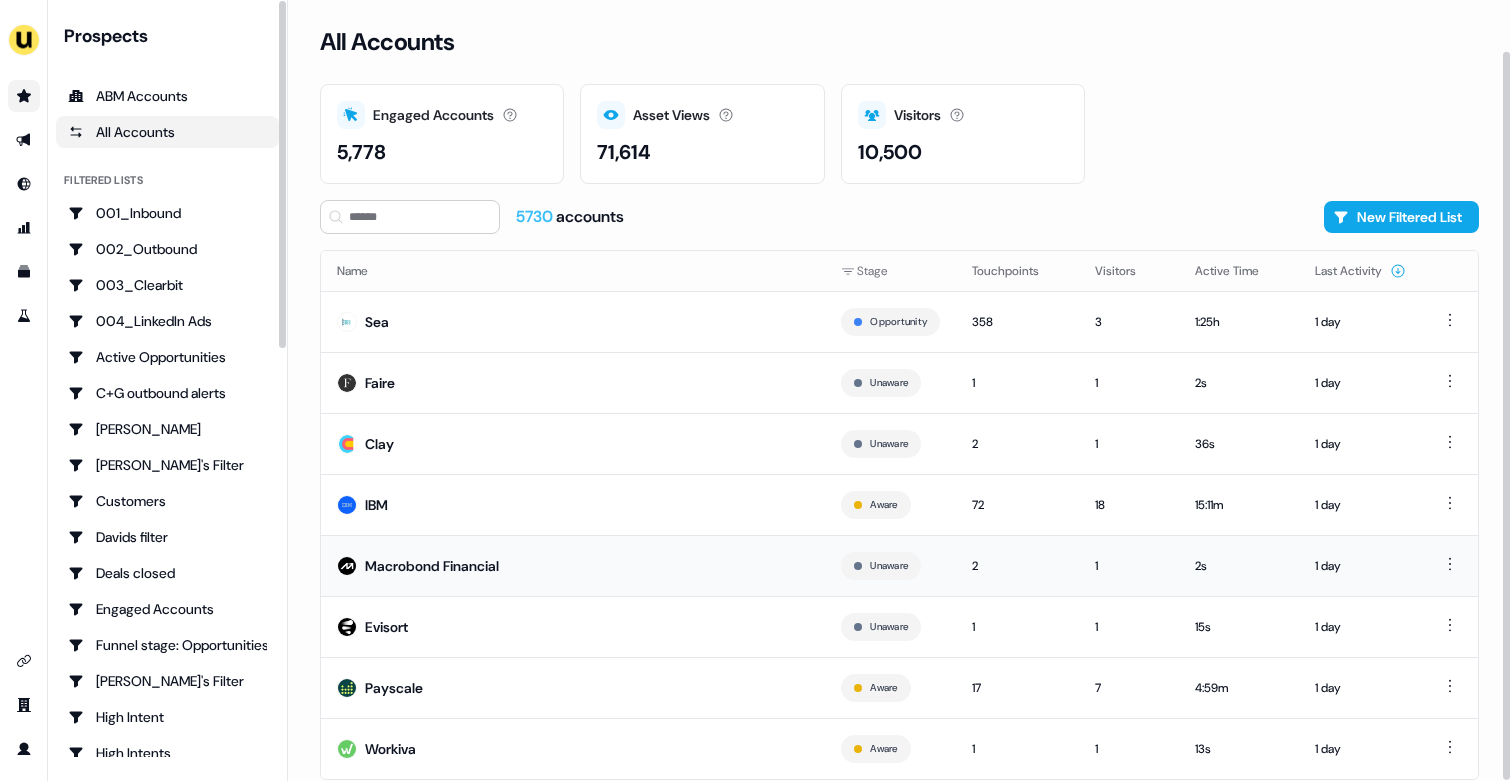 scroll, scrollTop: 54, scrollLeft: 0, axis: vertical 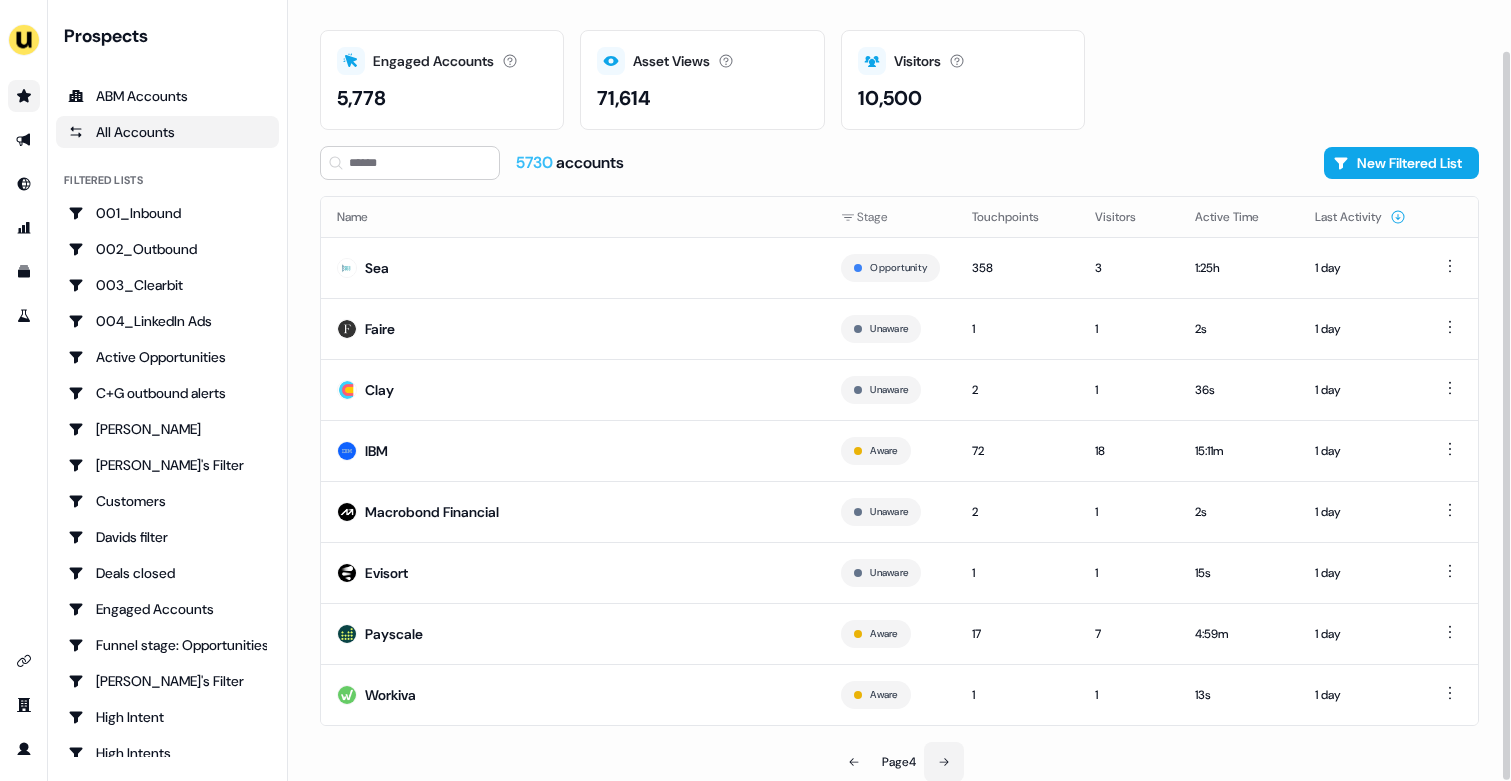 click 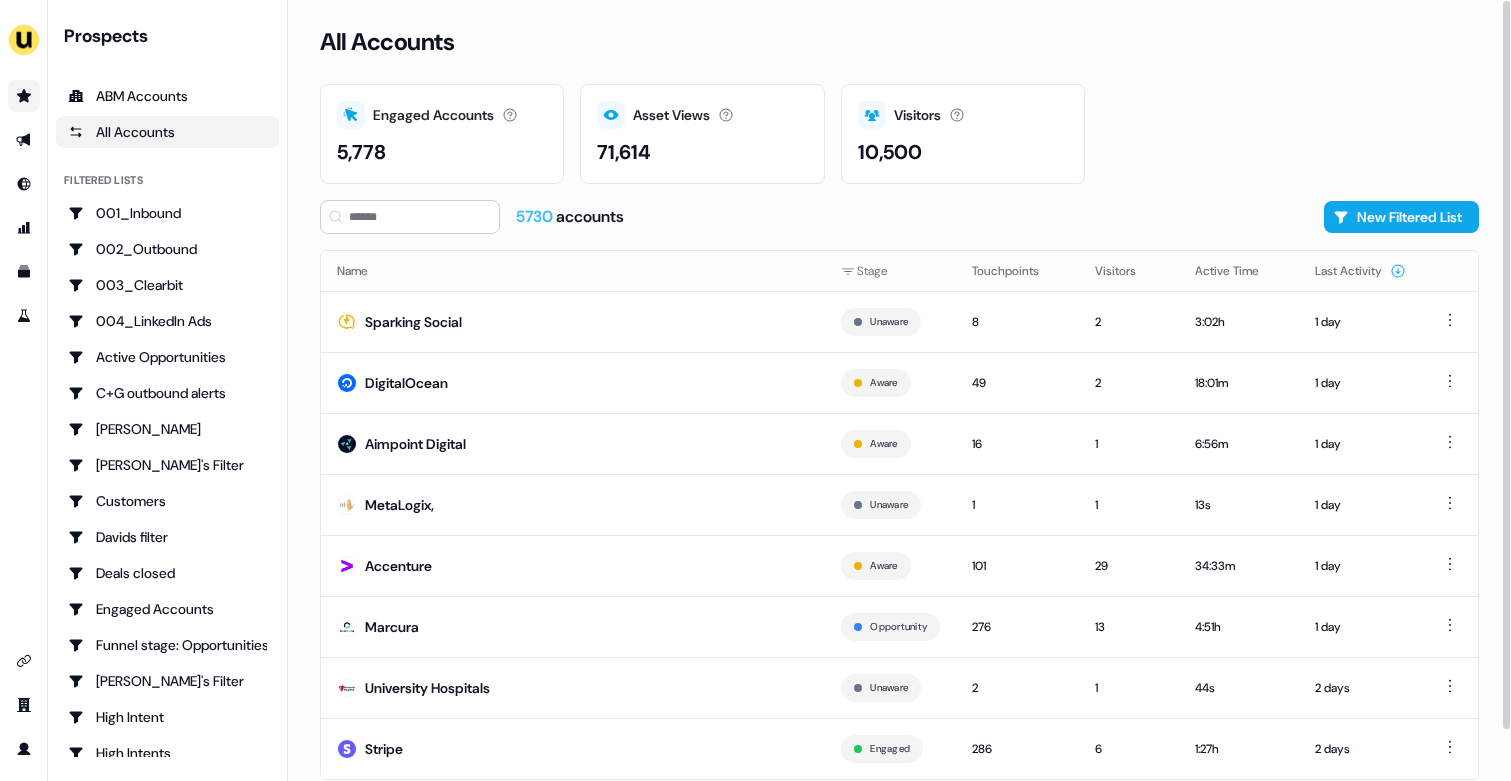 scroll, scrollTop: 54, scrollLeft: 0, axis: vertical 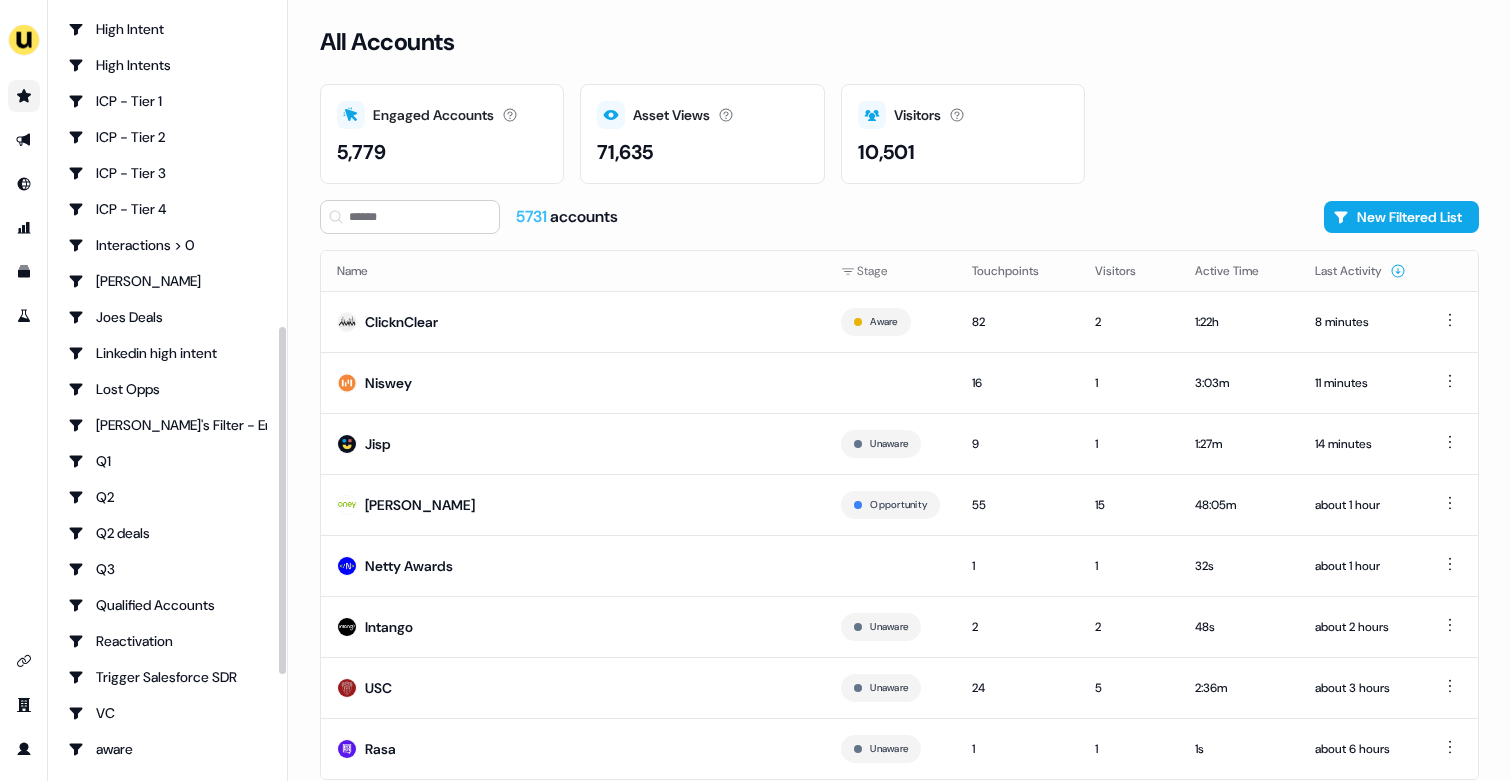 click on "ICP - Tier 1" at bounding box center [167, 101] 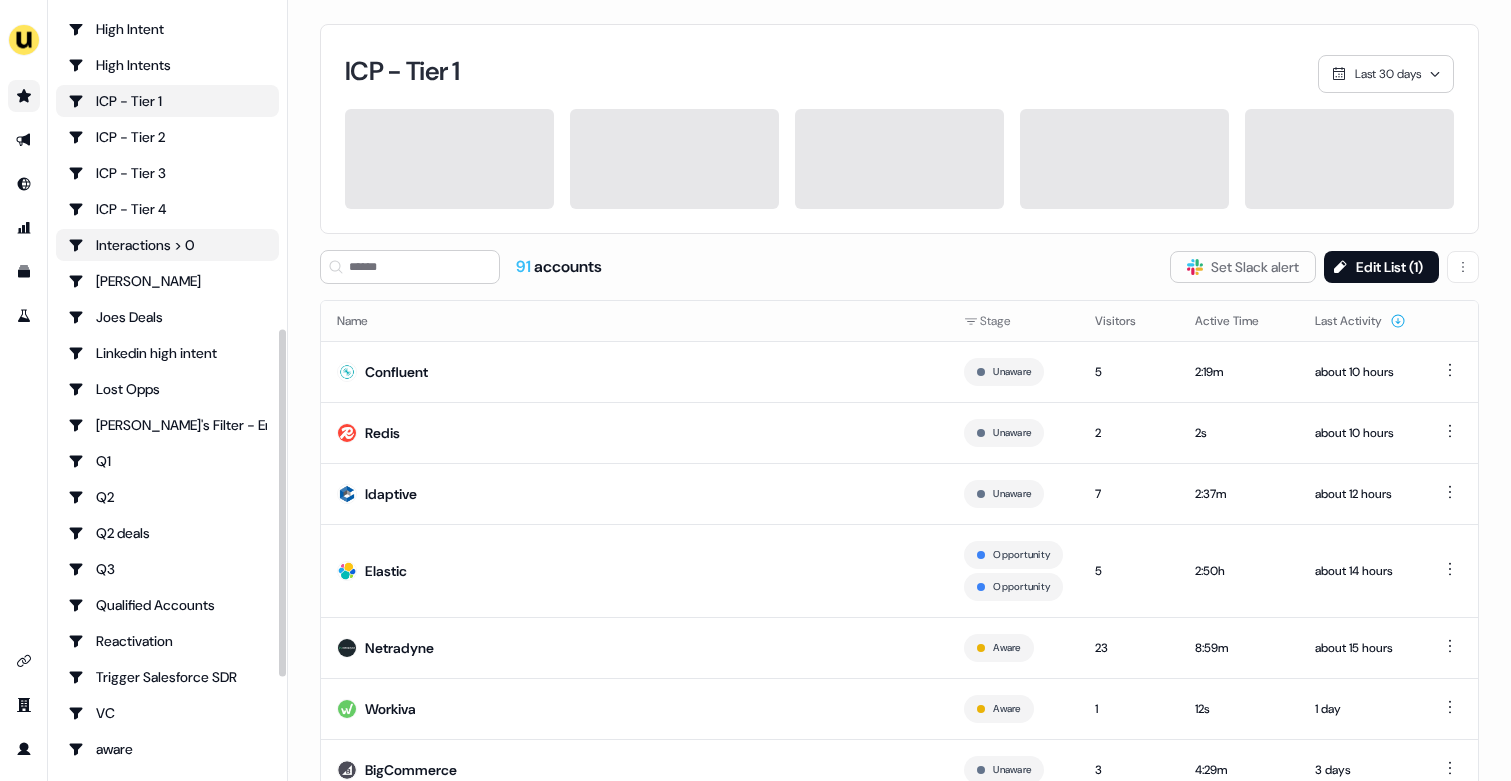scroll, scrollTop: 911, scrollLeft: 0, axis: vertical 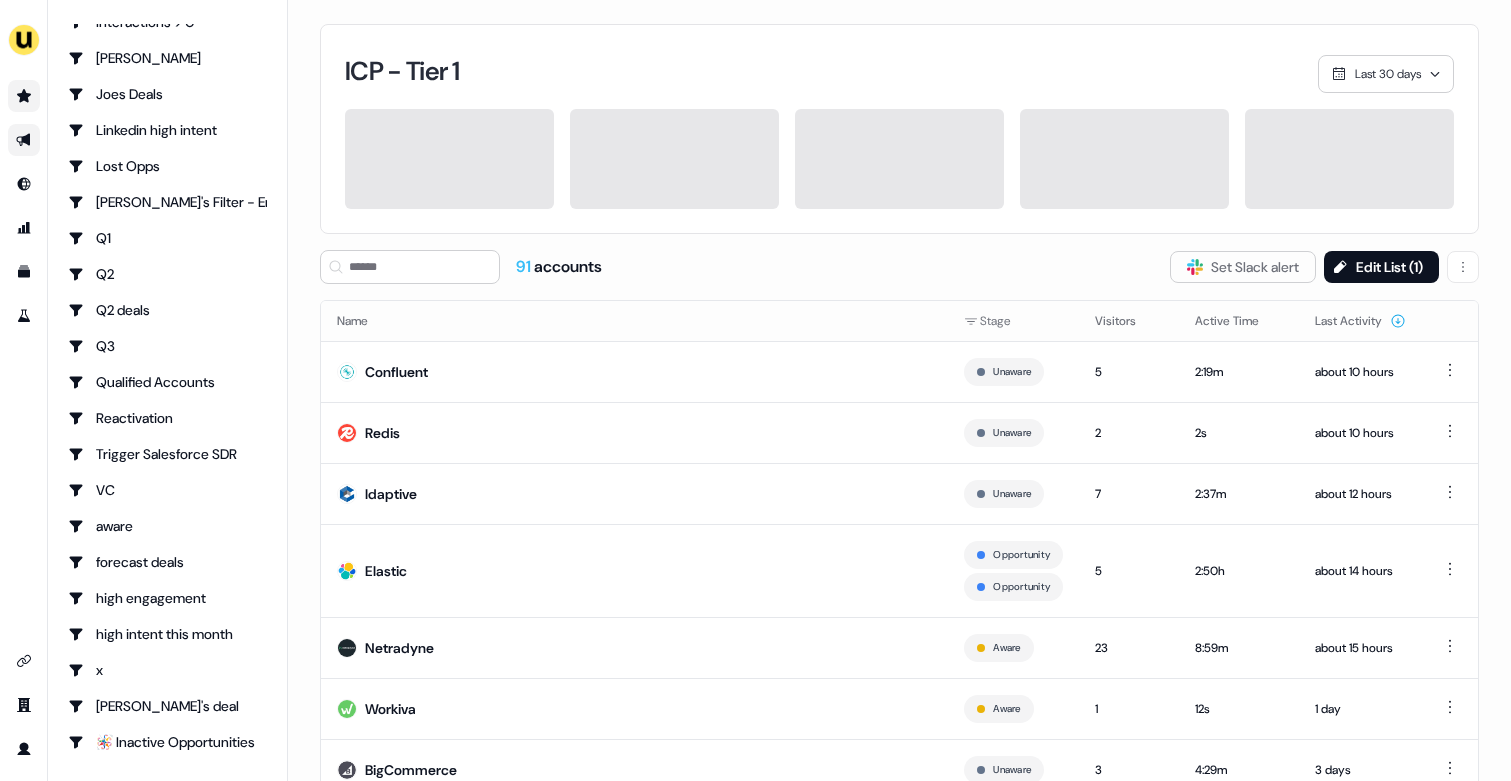 click at bounding box center [24, 140] 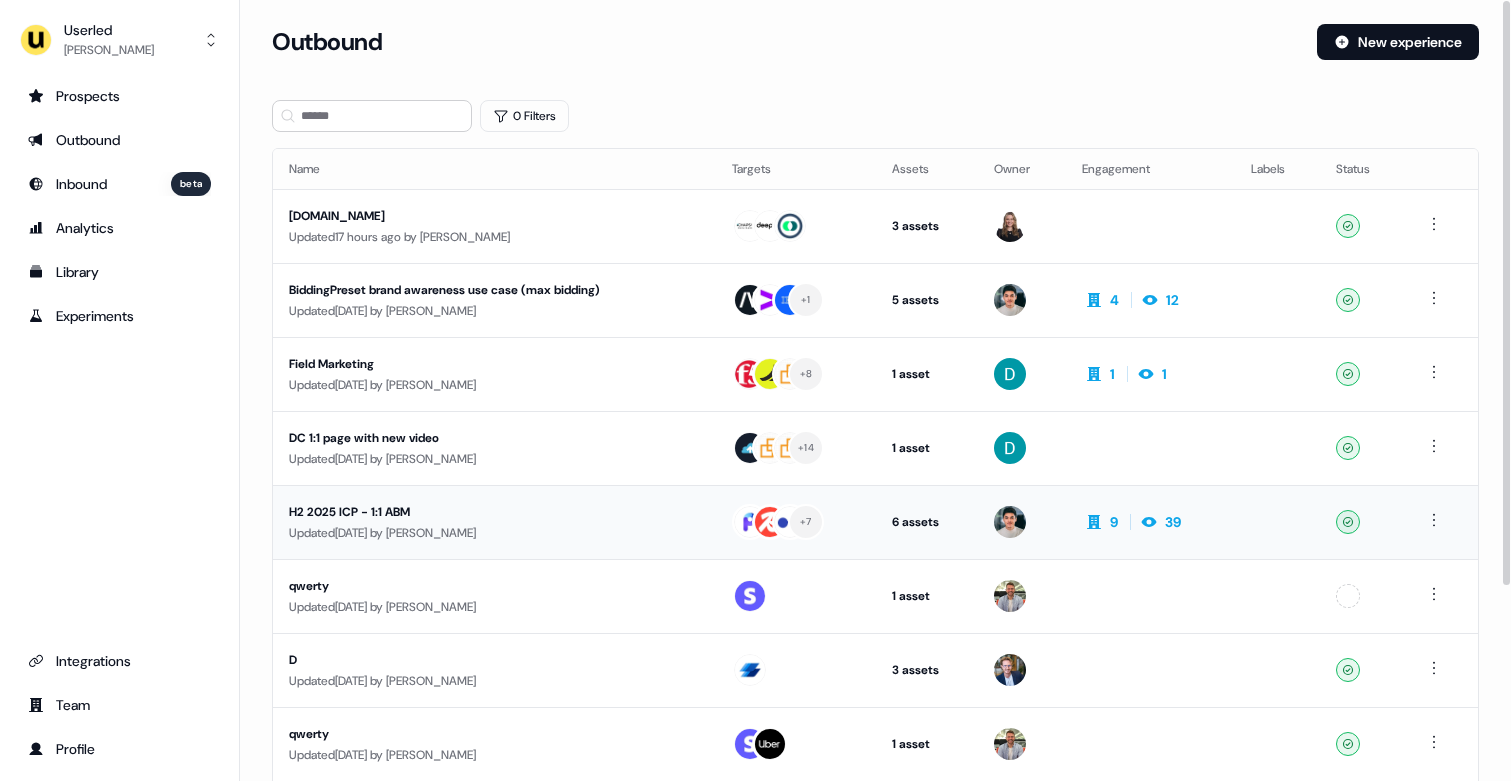 click on "H2 2025 ICP - 1:1 ABM" at bounding box center (478, 512) 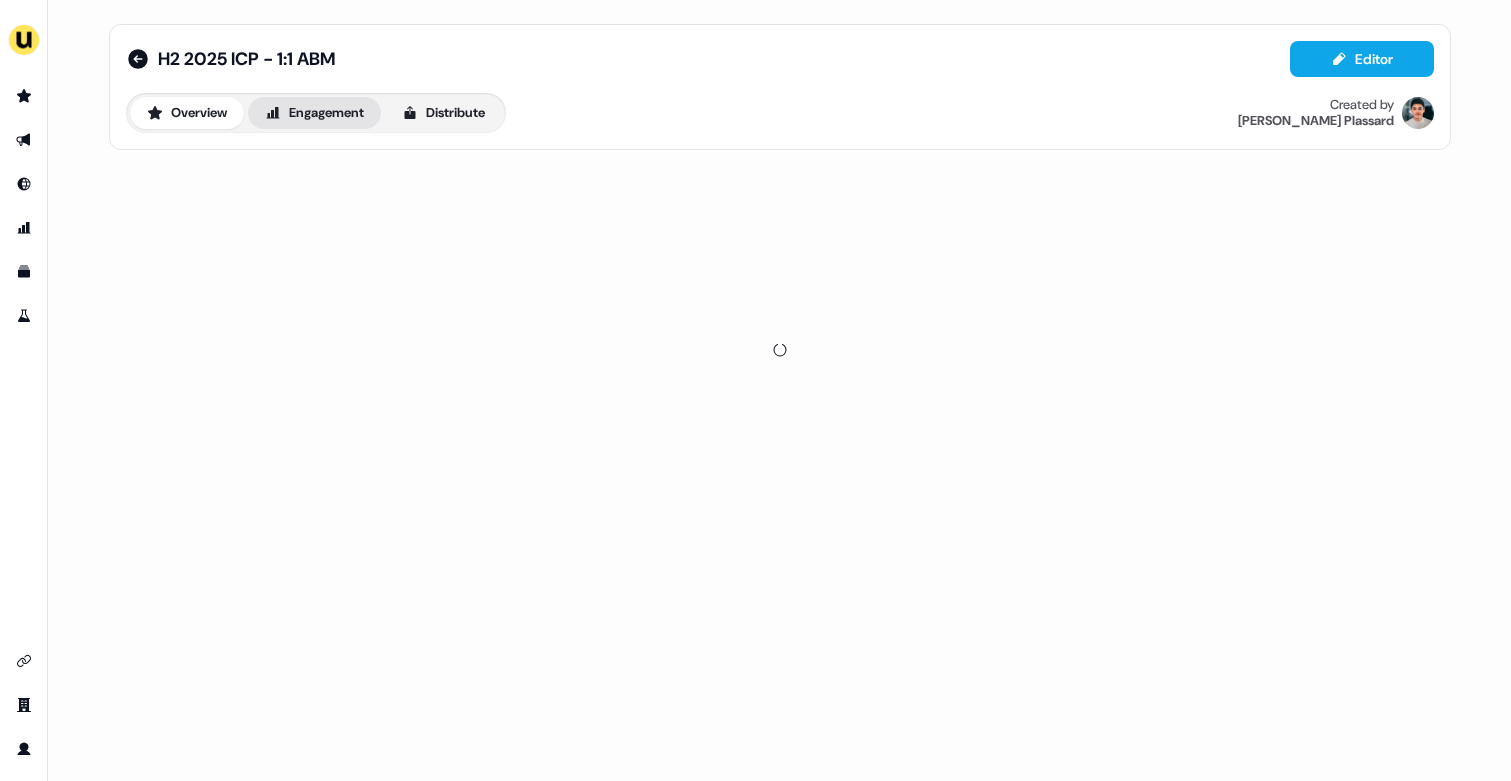 click on "Engagement" at bounding box center [314, 113] 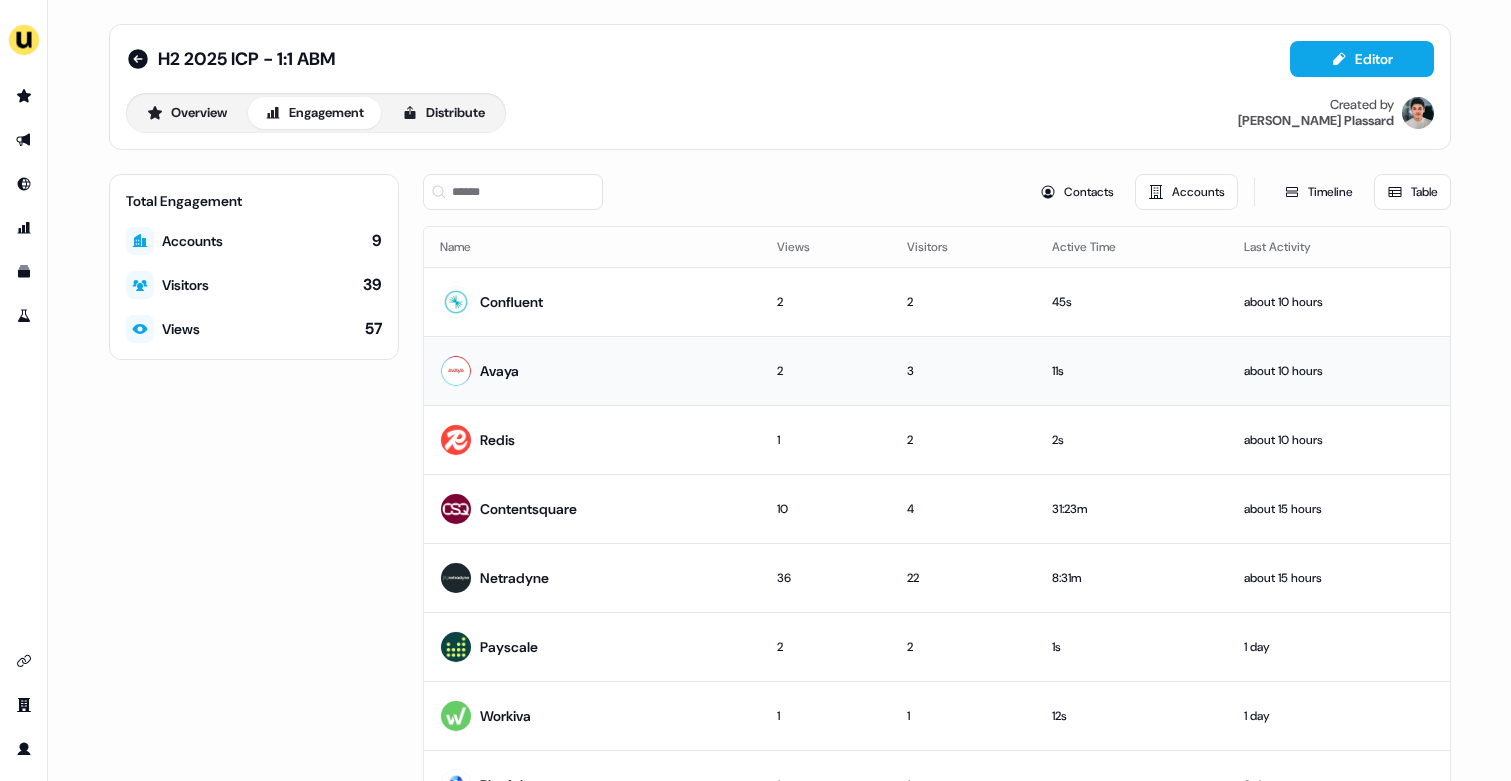 scroll, scrollTop: 118, scrollLeft: 0, axis: vertical 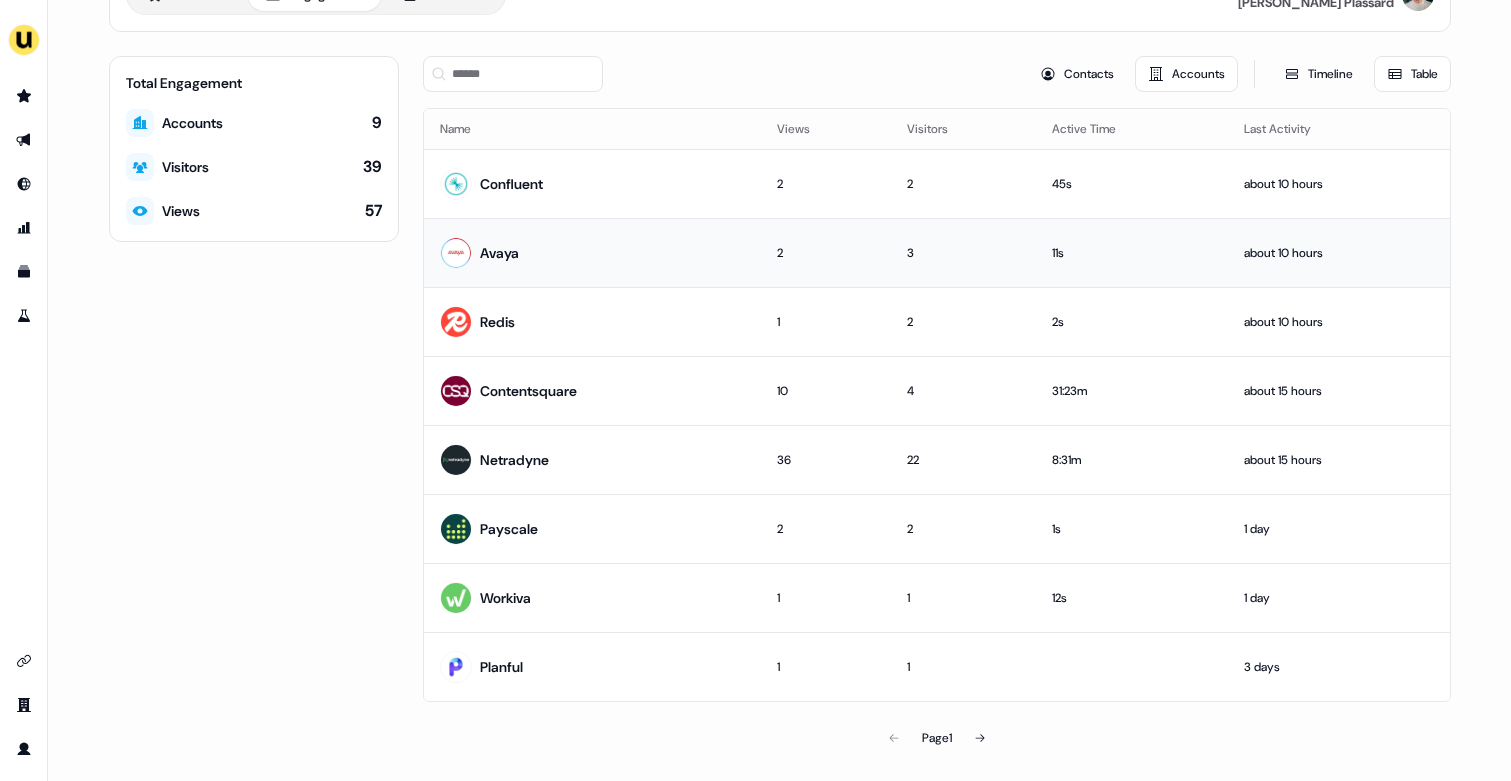 type 